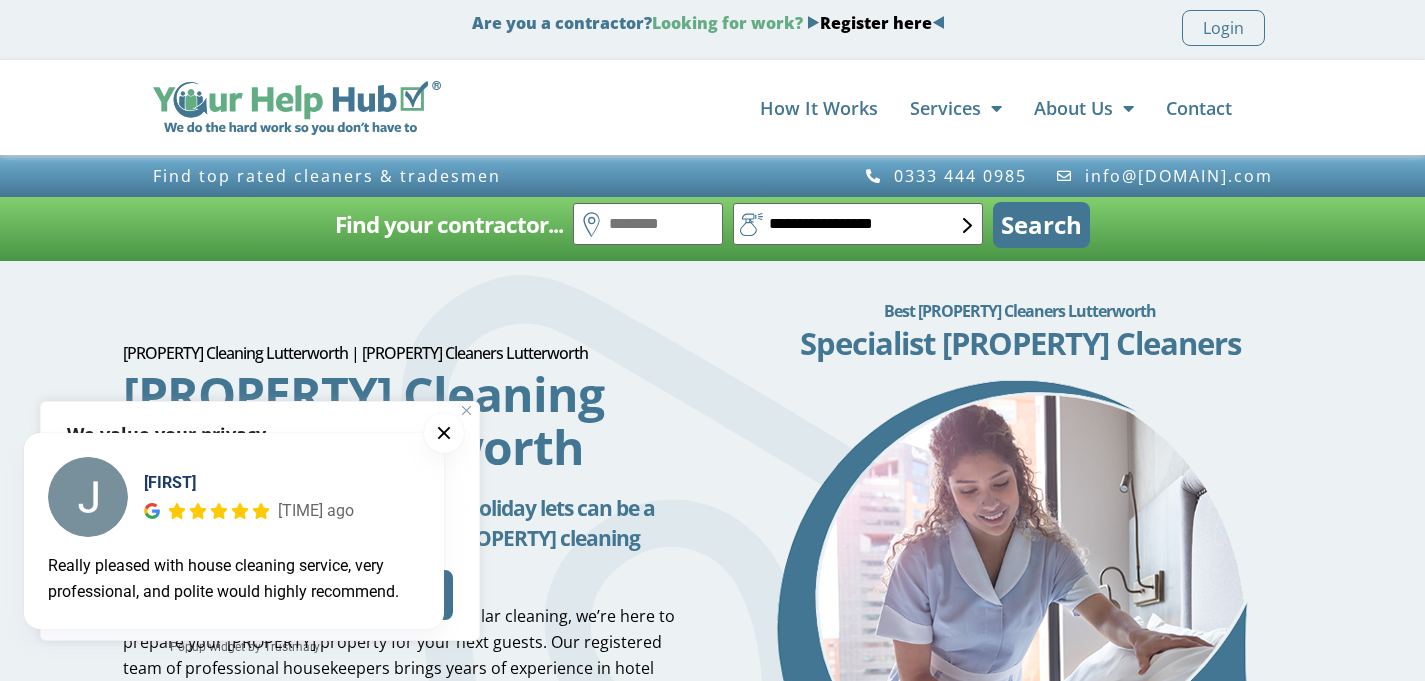 scroll, scrollTop: 38, scrollLeft: 0, axis: vertical 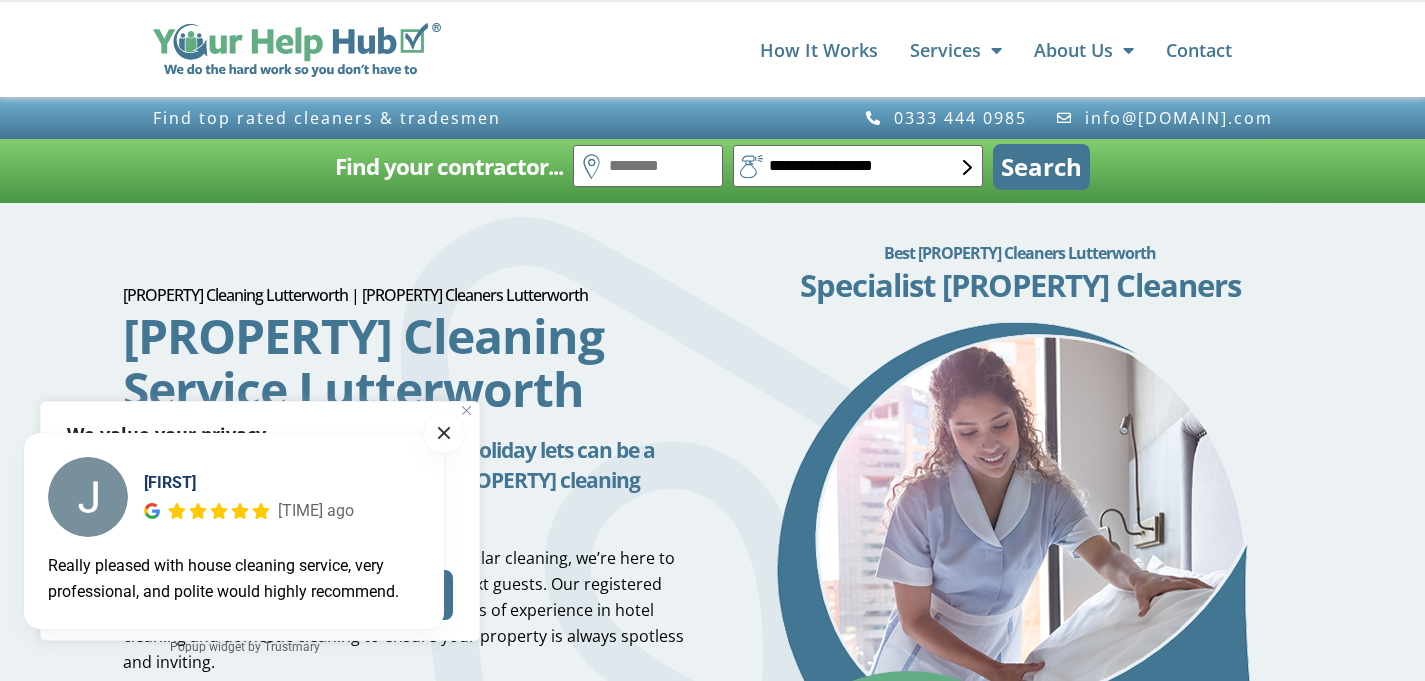 click at bounding box center (444, 433) 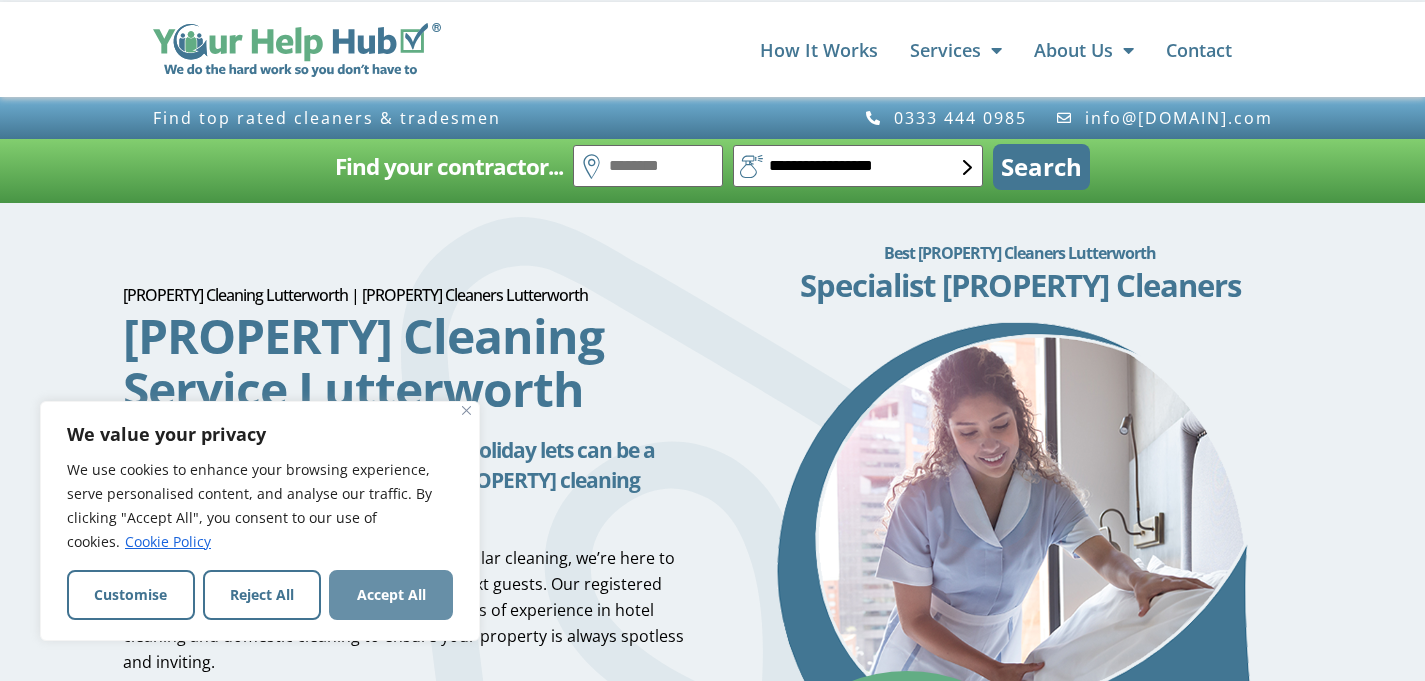 click on "Accept All" at bounding box center (391, 595) 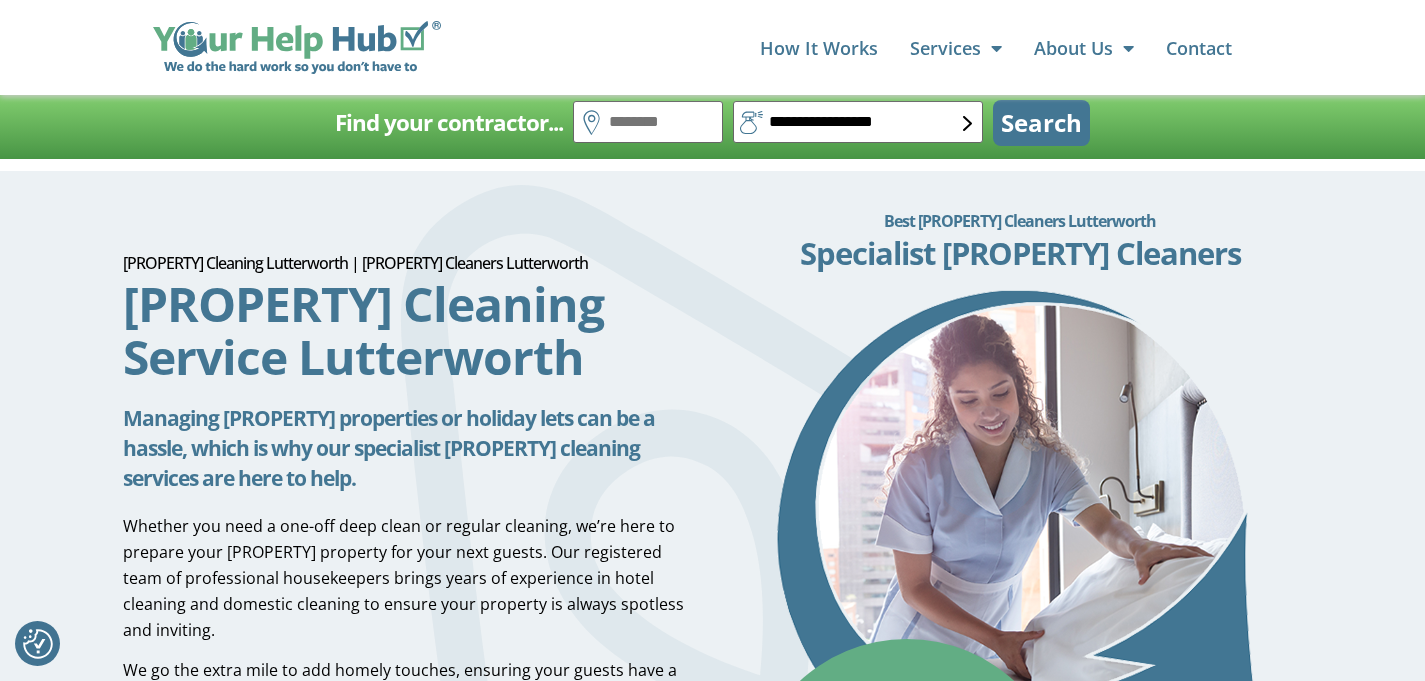 scroll, scrollTop: 0, scrollLeft: 0, axis: both 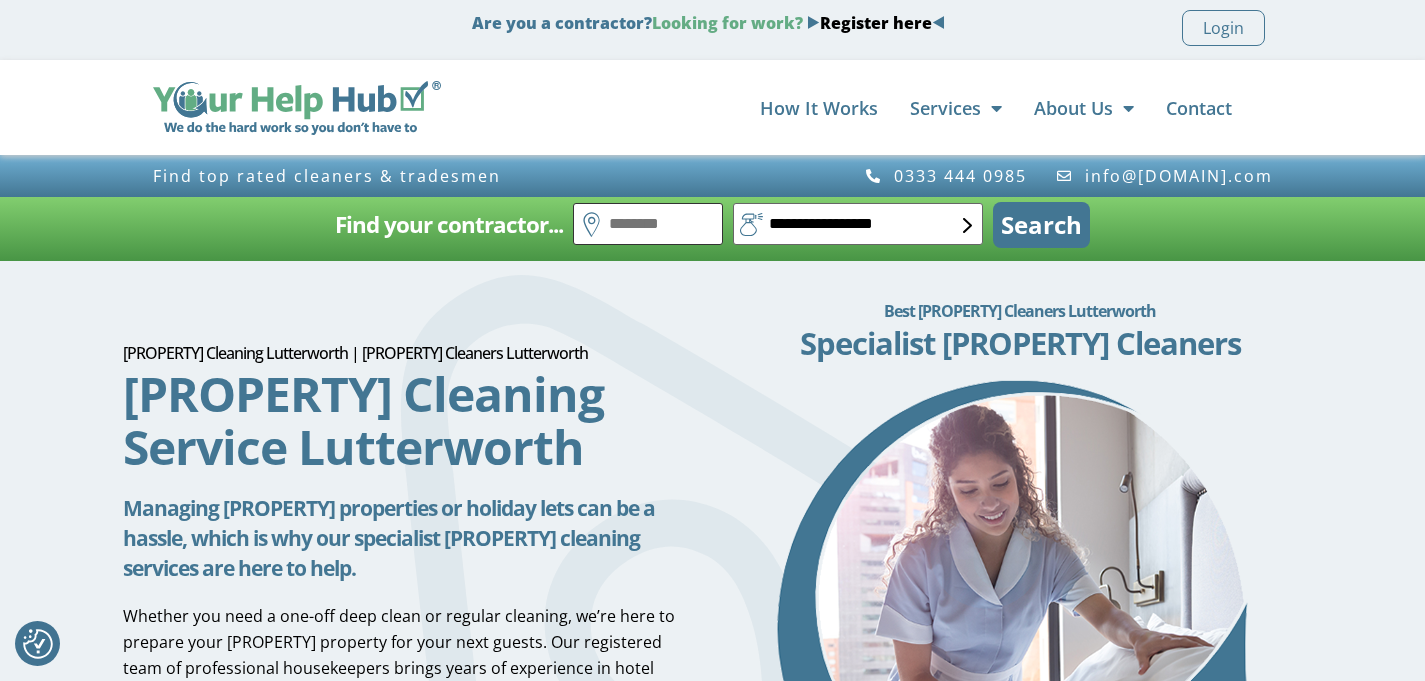 click at bounding box center (648, 224) 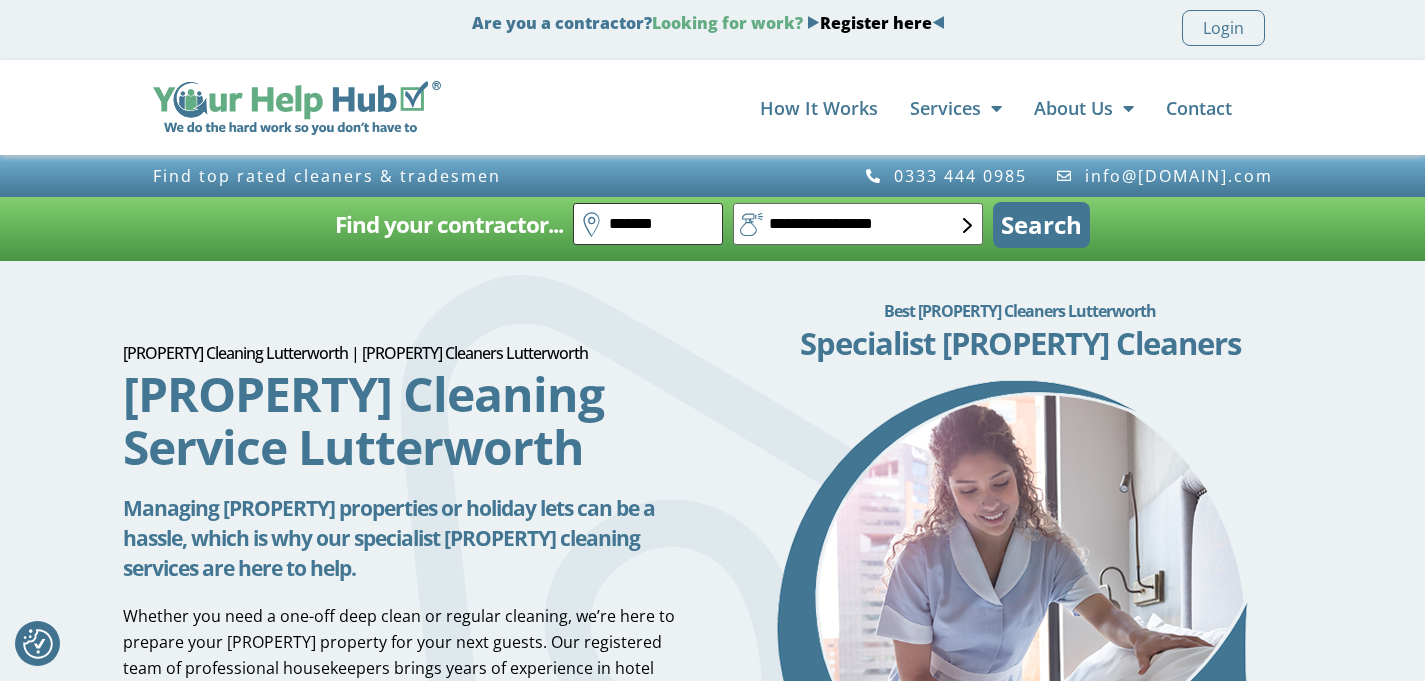 type on "*******" 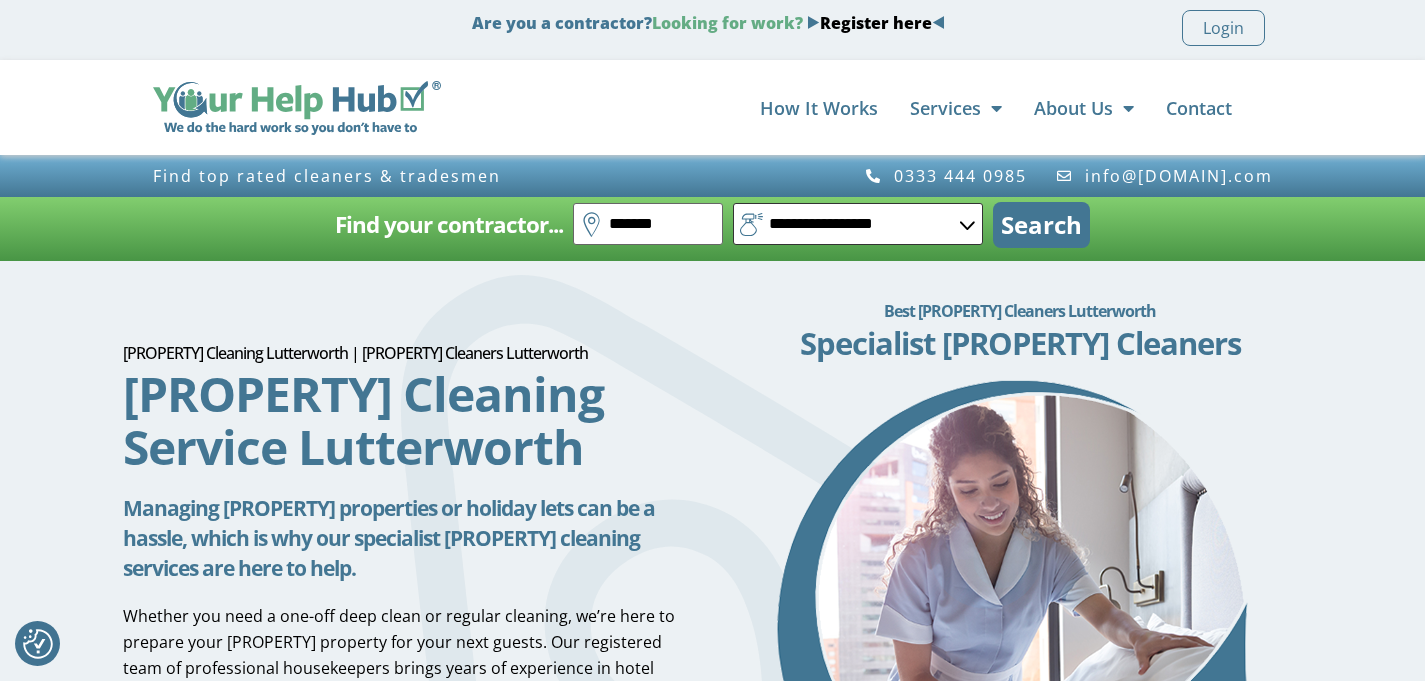 click on "**********" at bounding box center (858, 224) 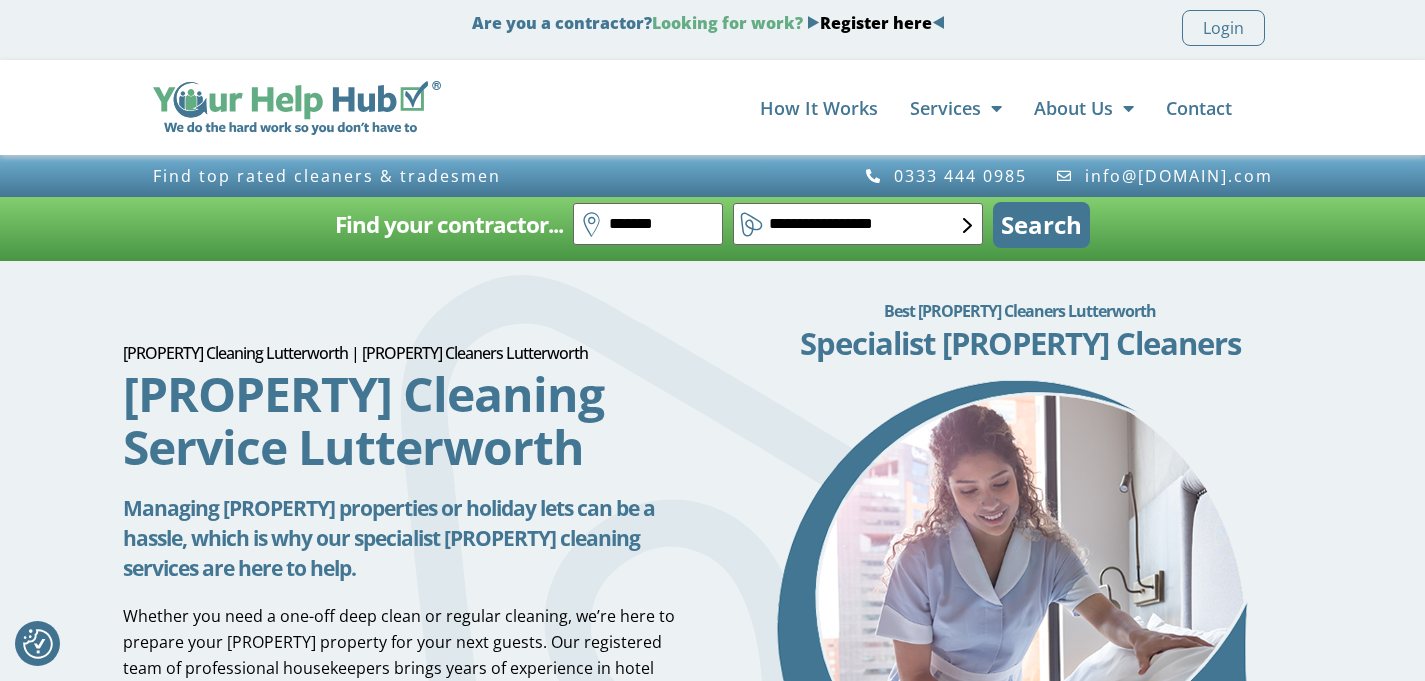click on "Search" at bounding box center [1041, 225] 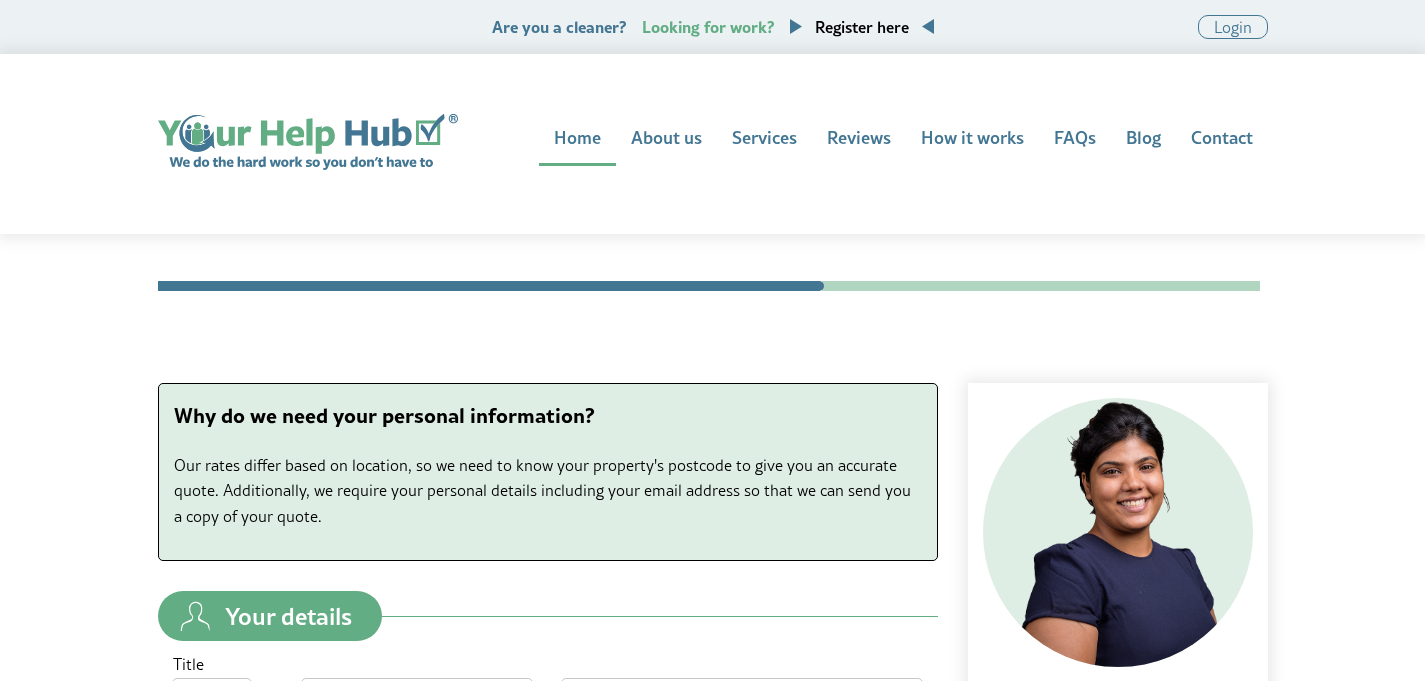 scroll, scrollTop: 0, scrollLeft: 0, axis: both 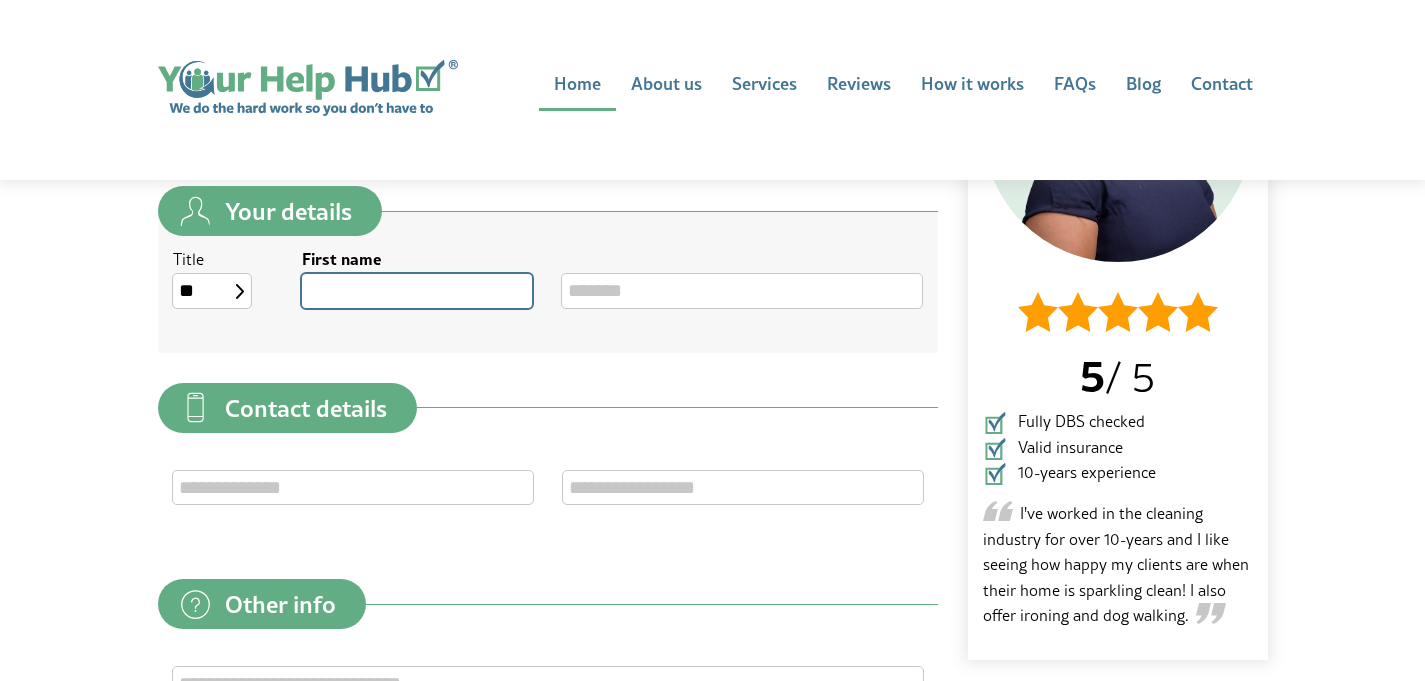 click on "First name" at bounding box center (417, 290) 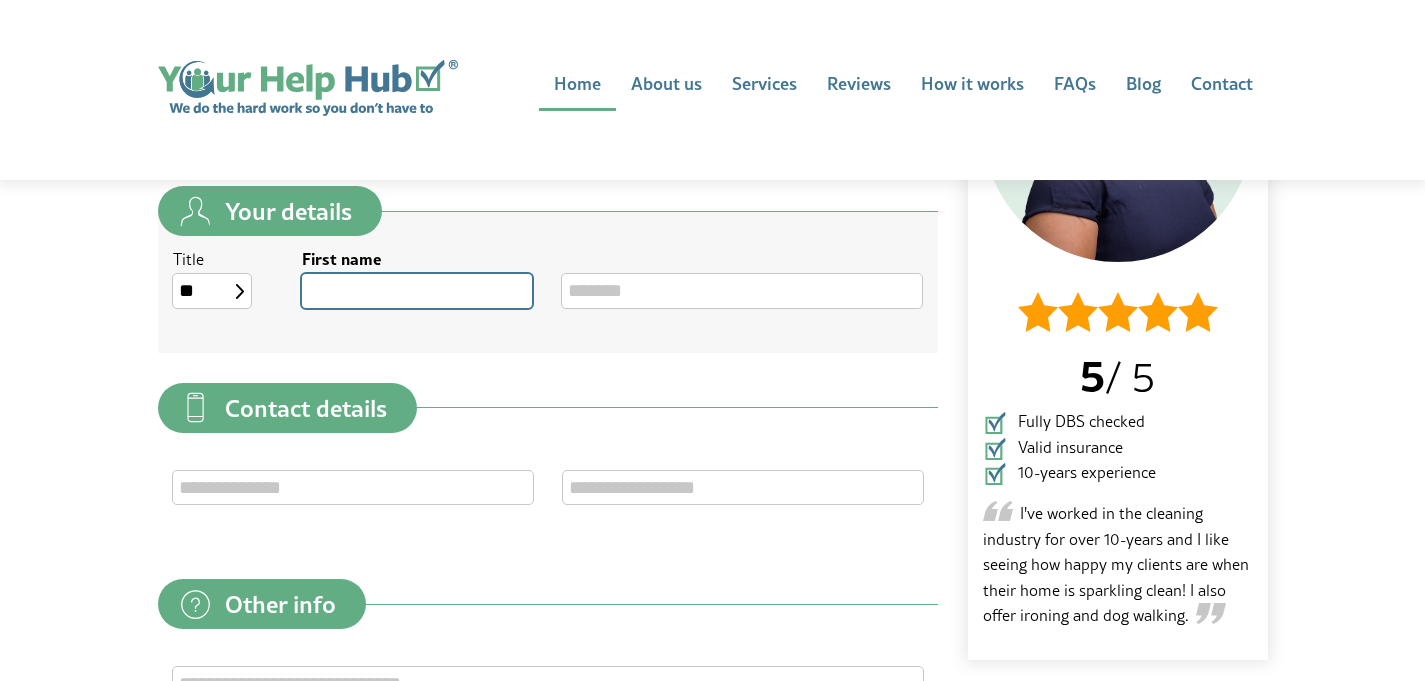 type on "*******" 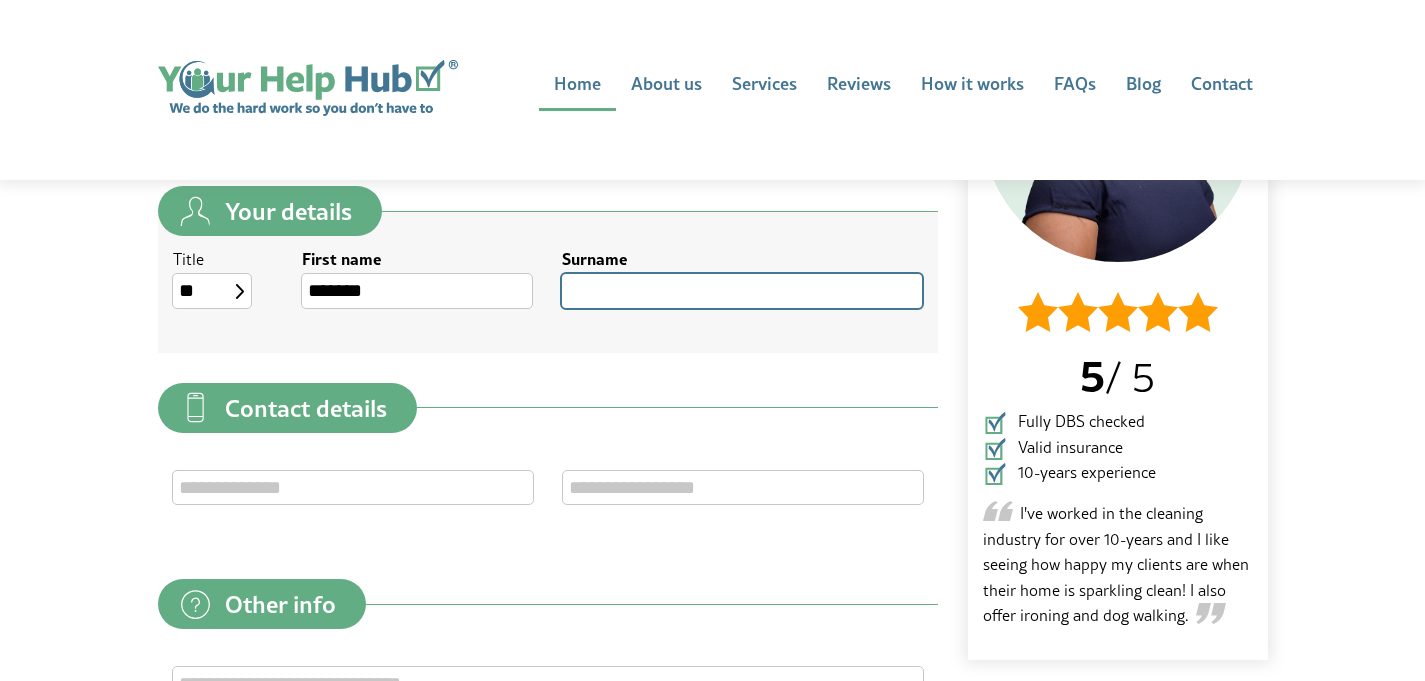 type on "********" 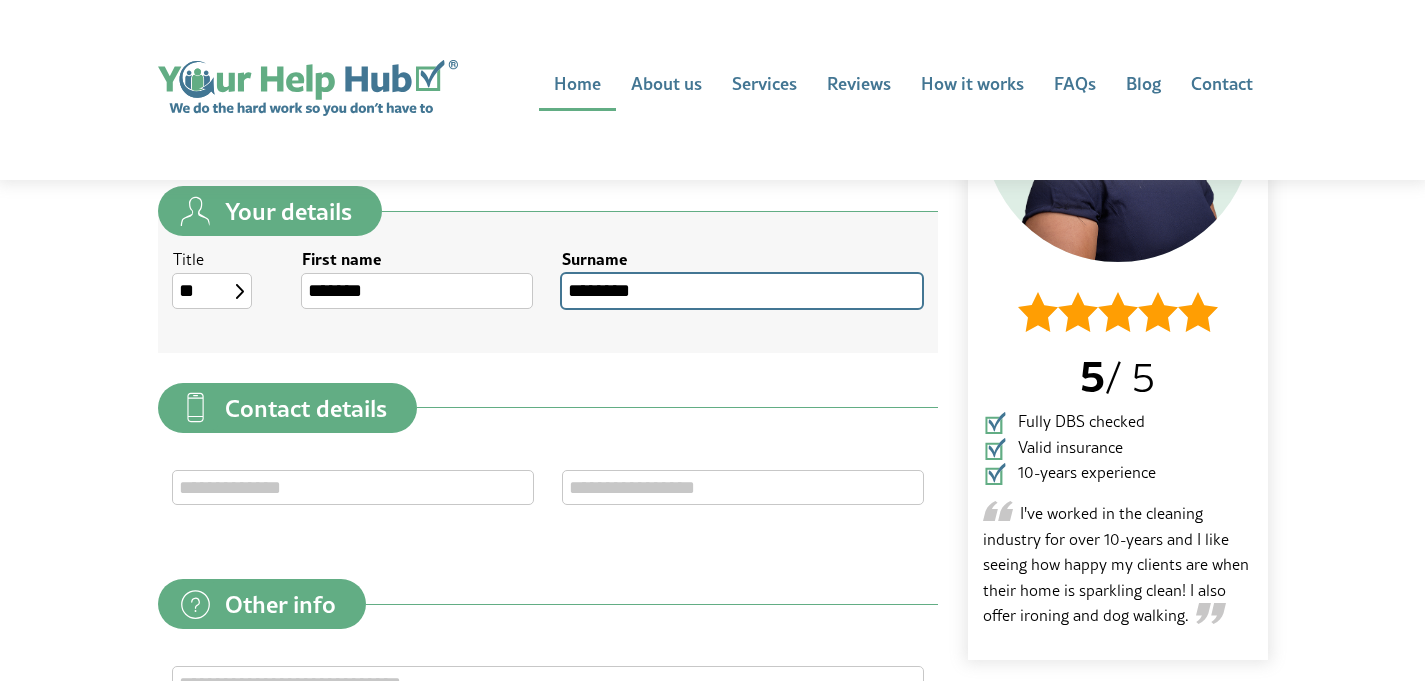 type on "**********" 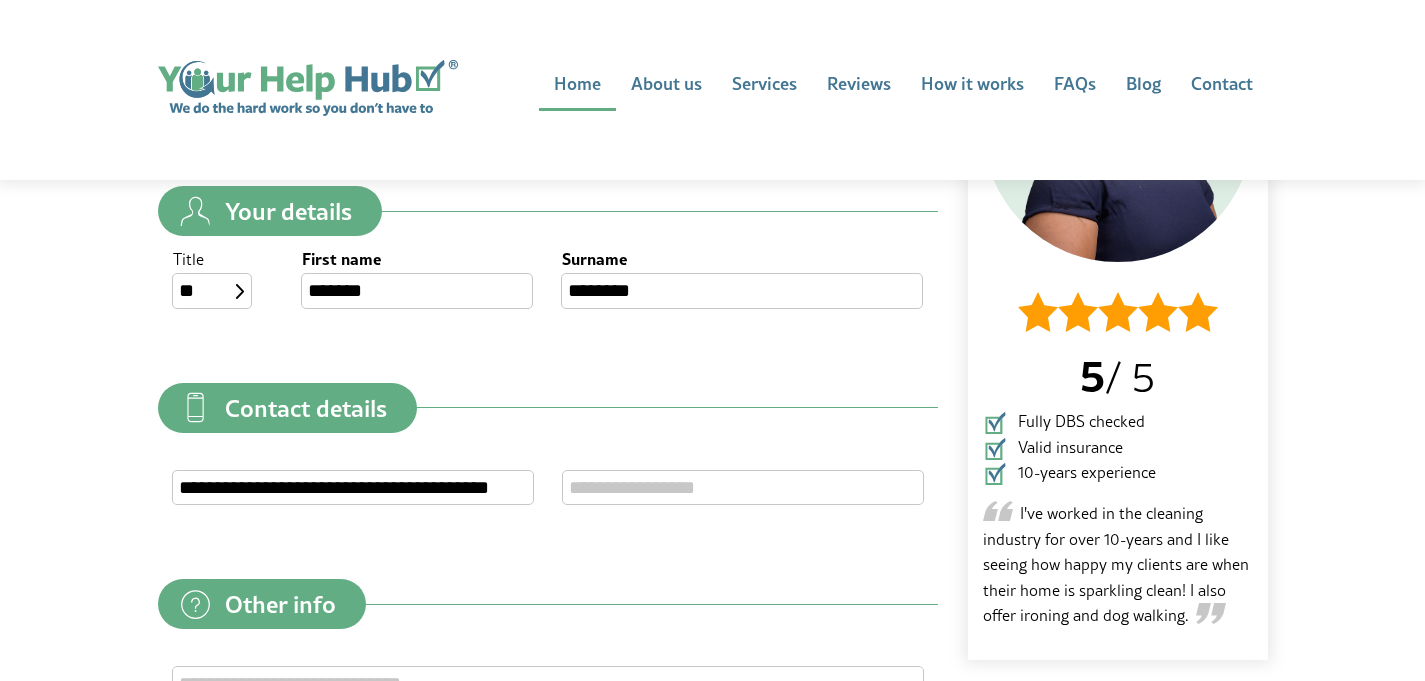 type on "**********" 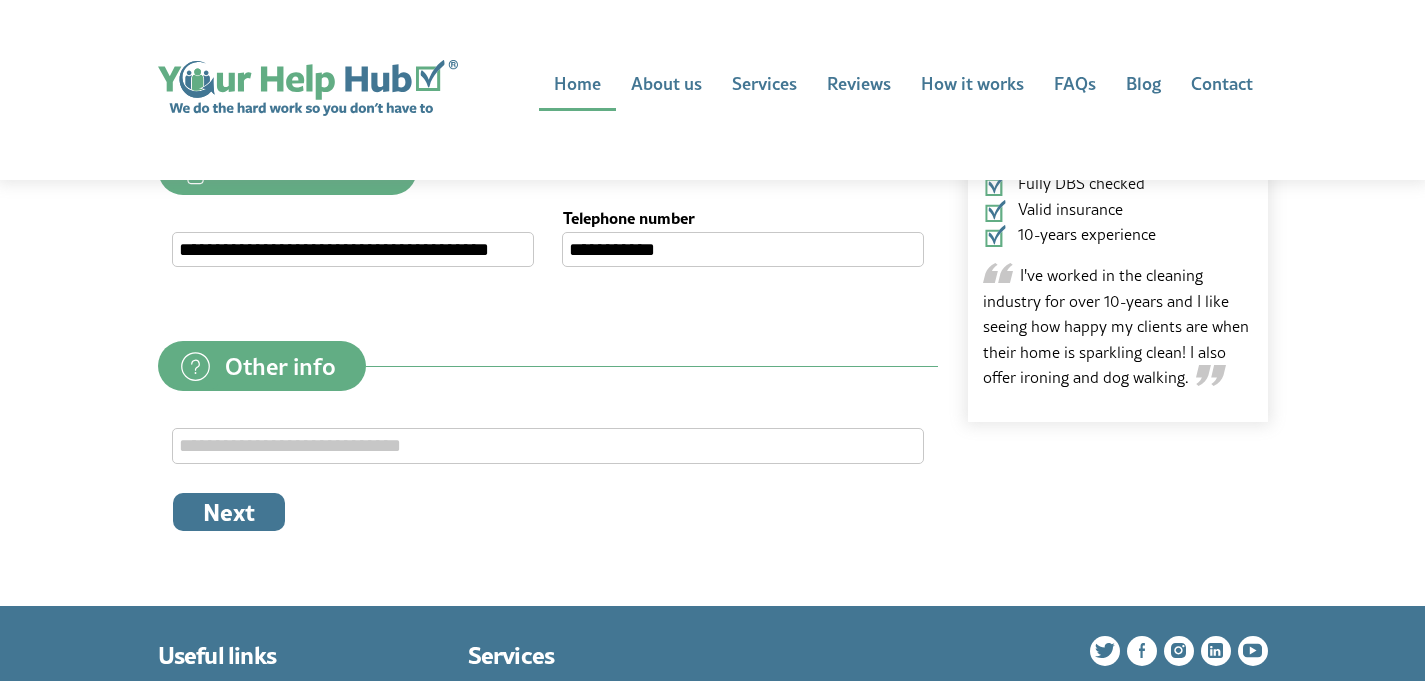 scroll, scrollTop: 665, scrollLeft: 0, axis: vertical 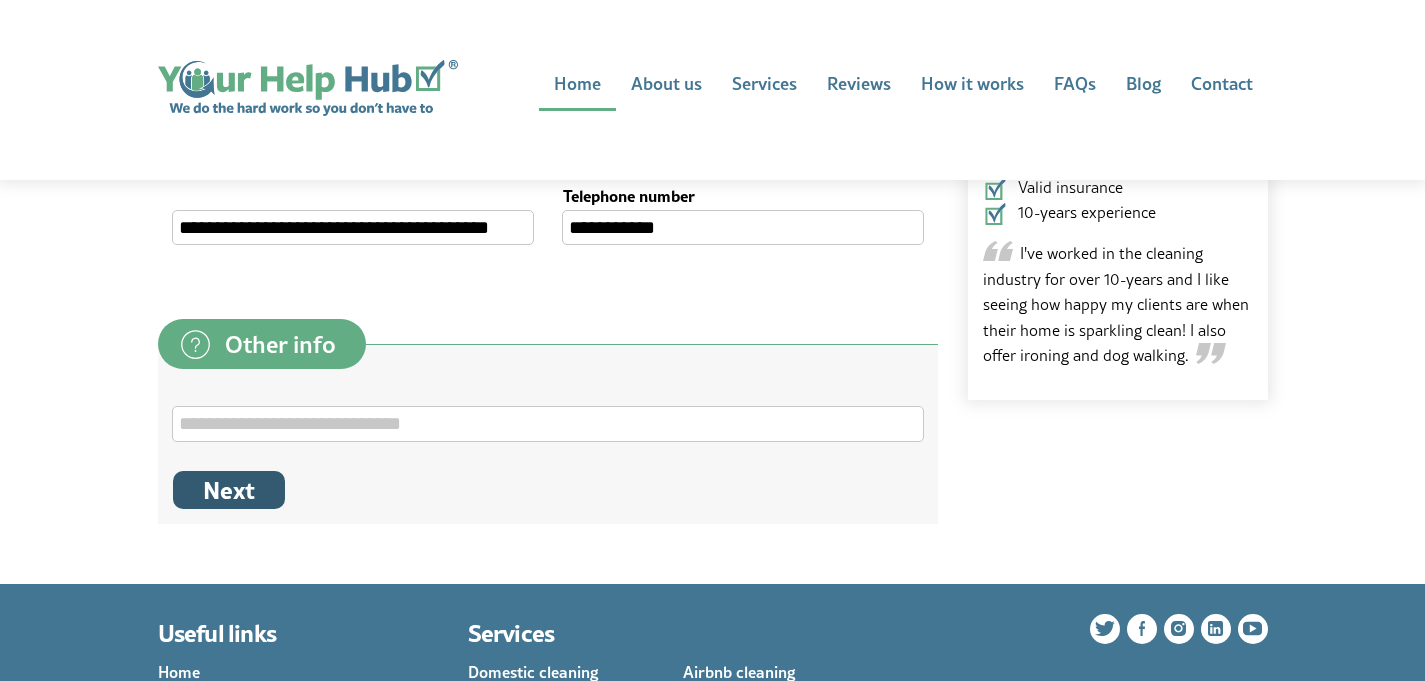click on "Next" at bounding box center (229, 490) 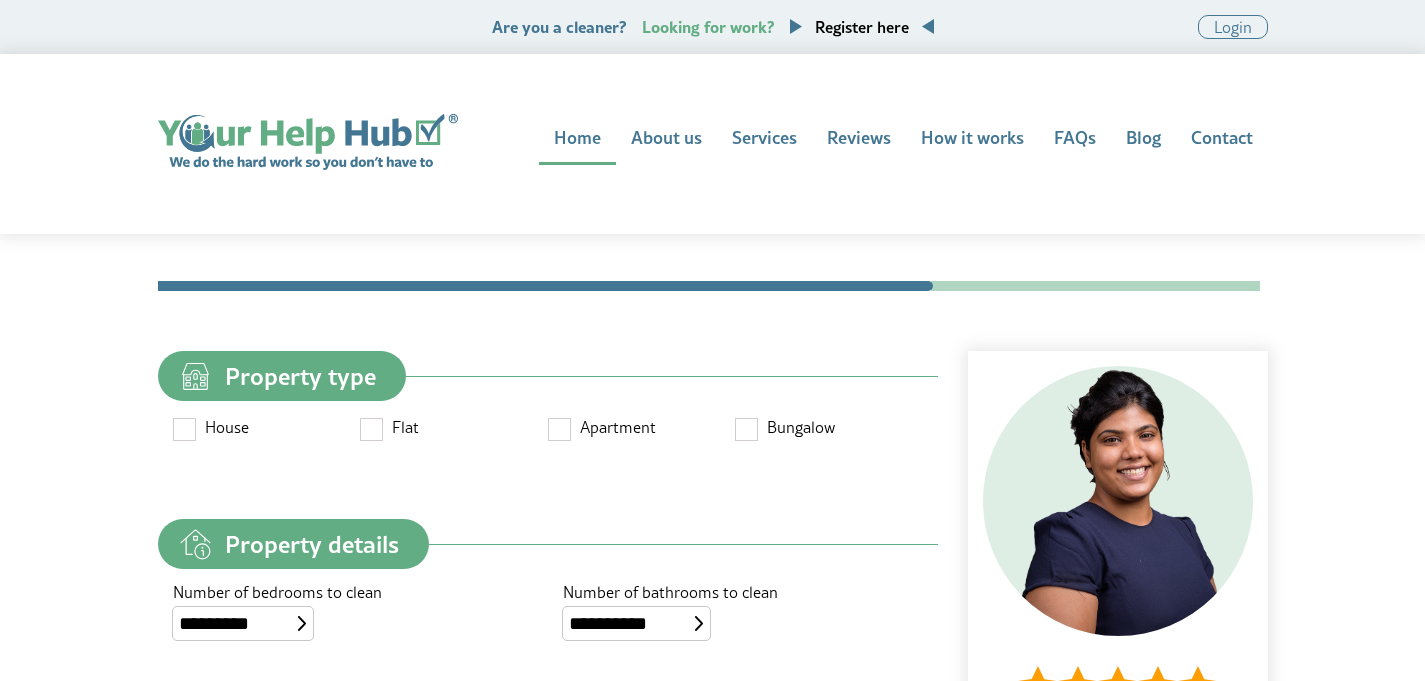 scroll, scrollTop: 0, scrollLeft: 0, axis: both 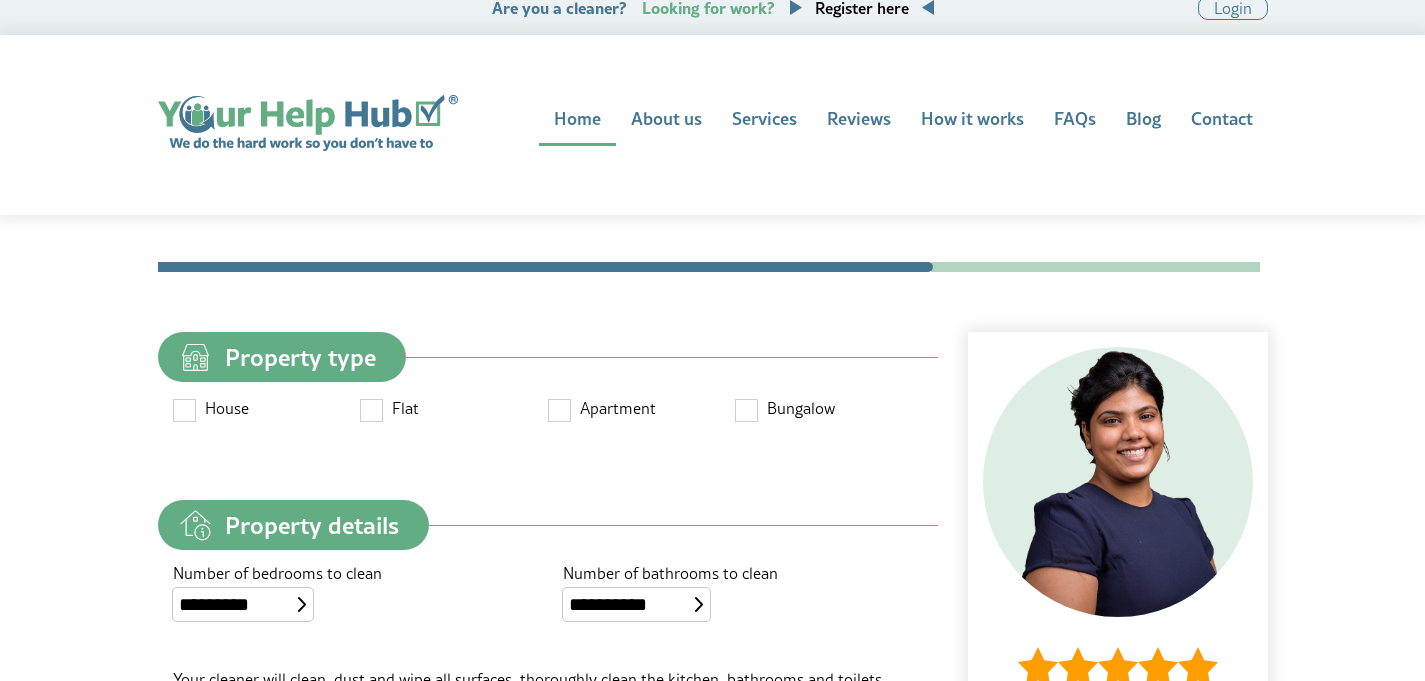 click at bounding box center (185, 409) 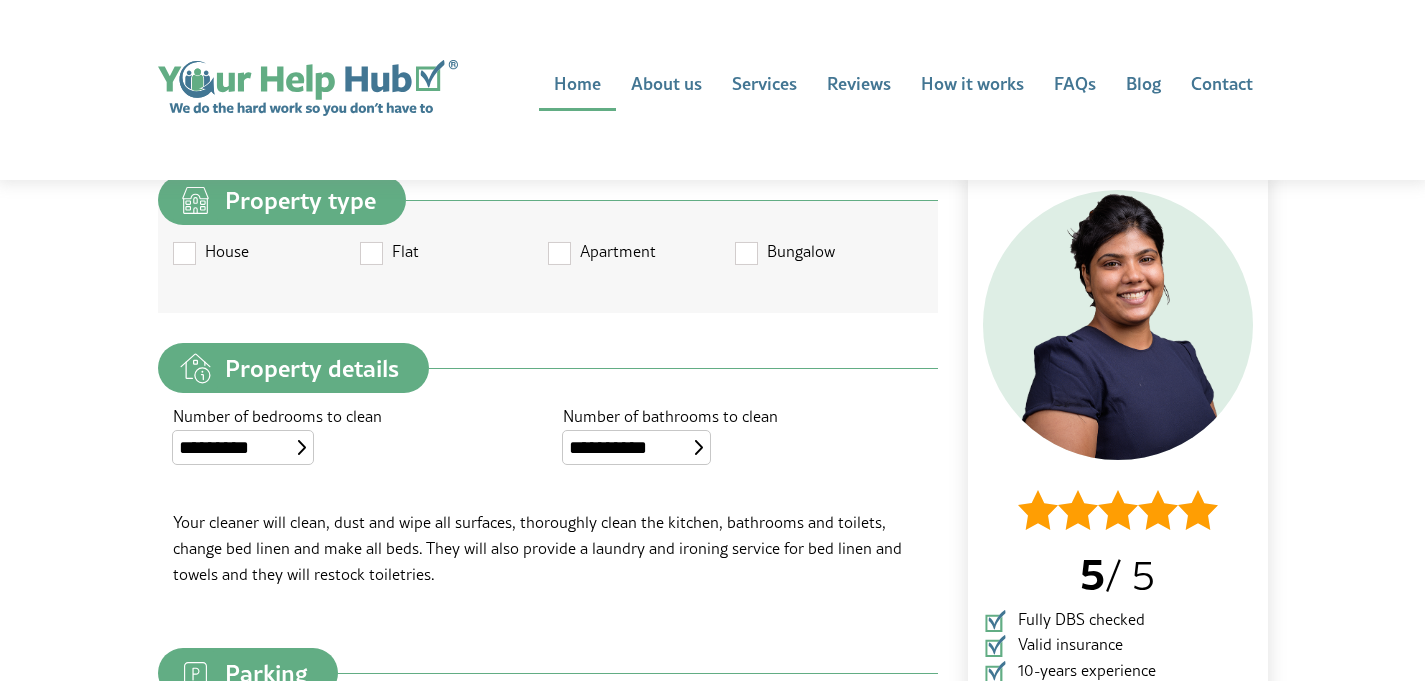 scroll, scrollTop: 179, scrollLeft: 0, axis: vertical 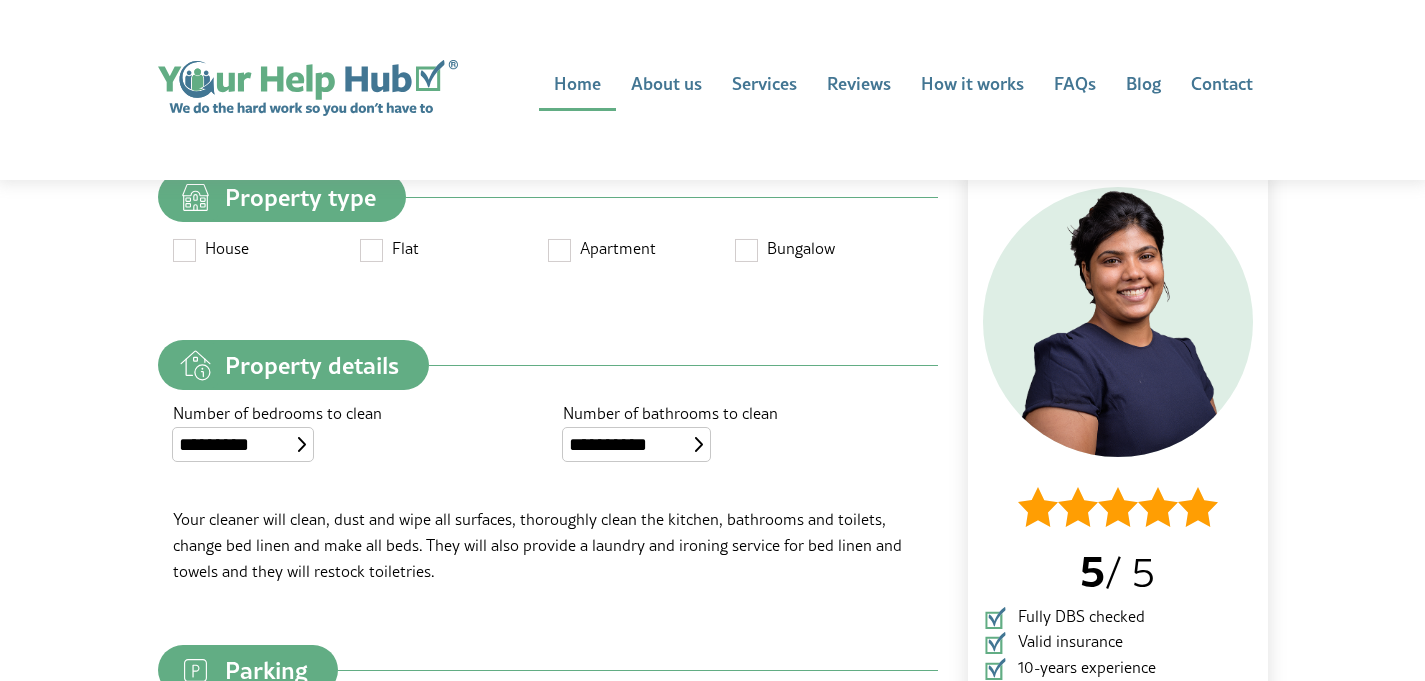 click at bounding box center (302, 444) 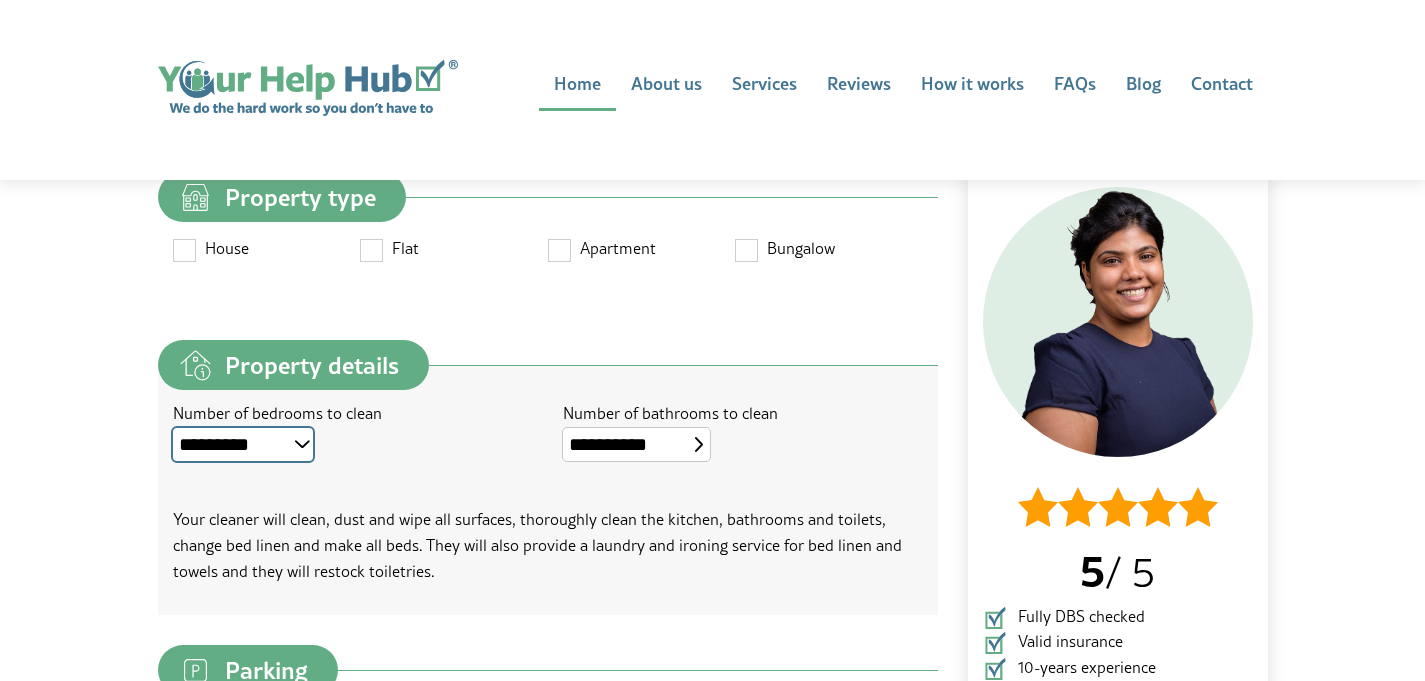 click on "**********" at bounding box center [243, 444] 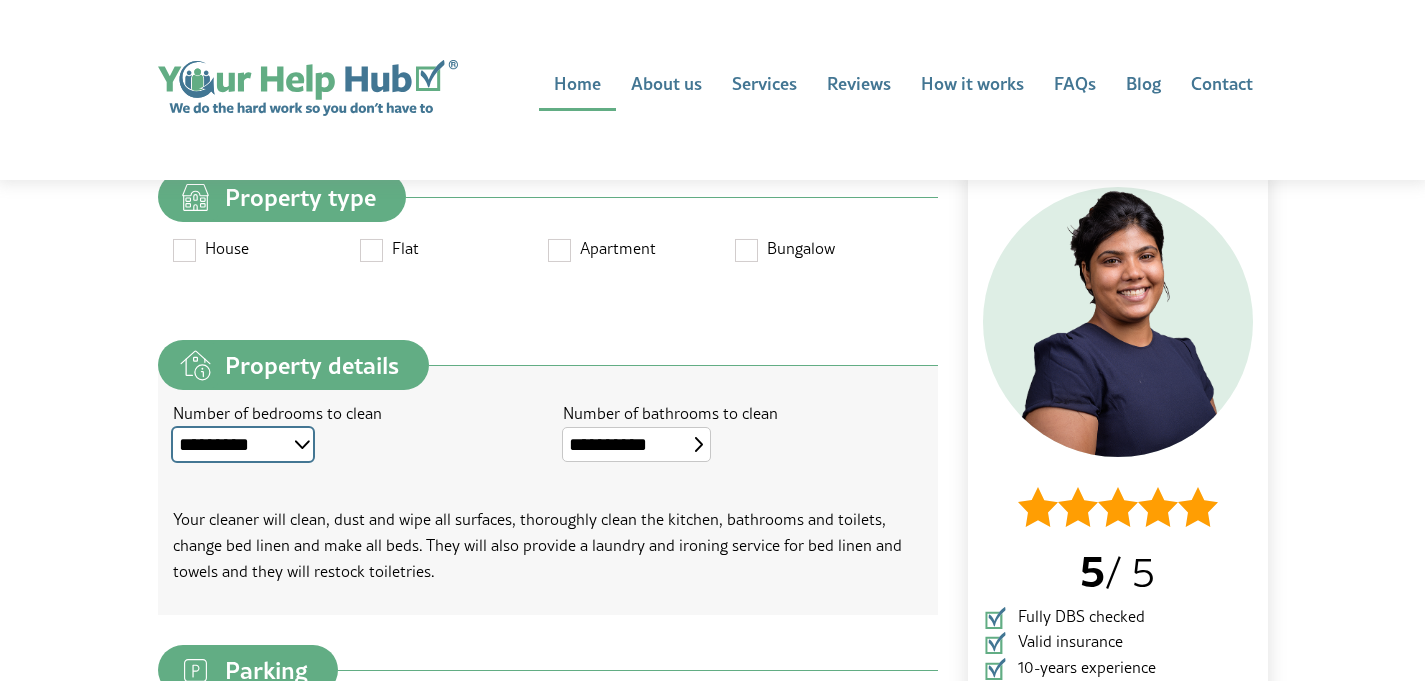 select on "*" 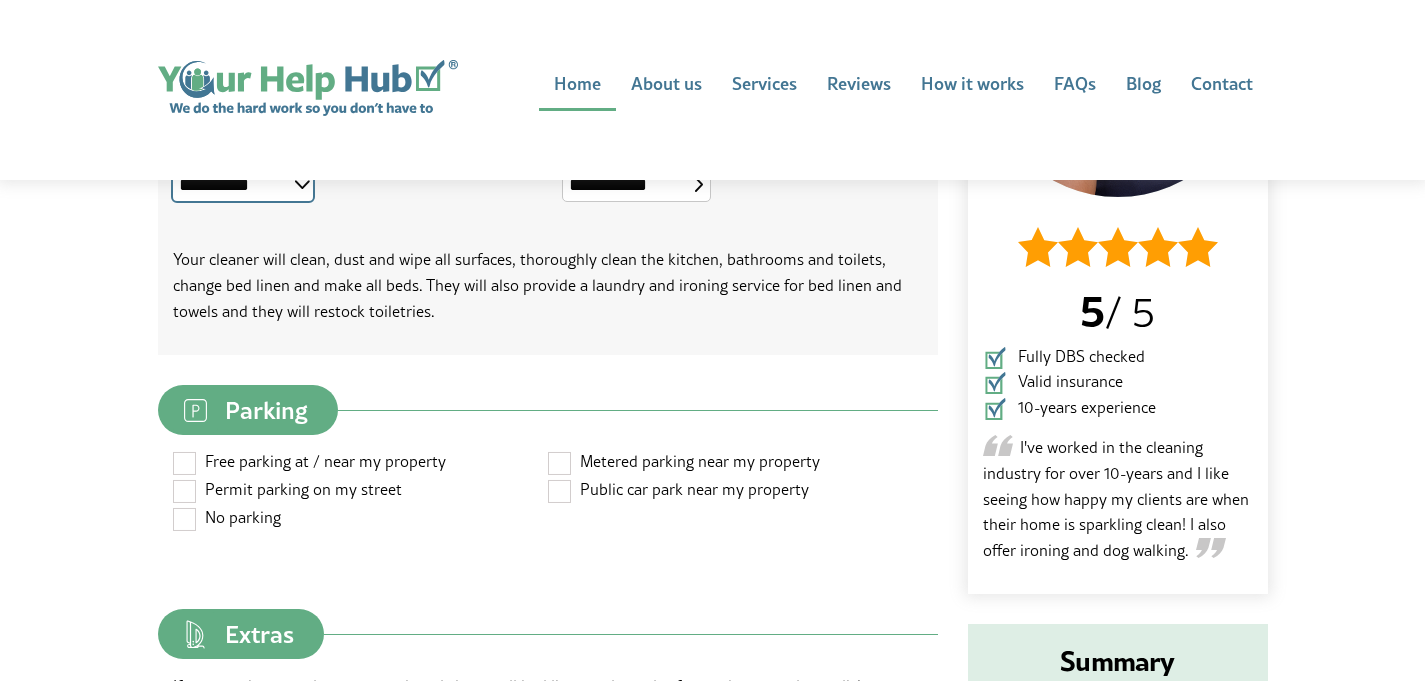scroll, scrollTop: 437, scrollLeft: 0, axis: vertical 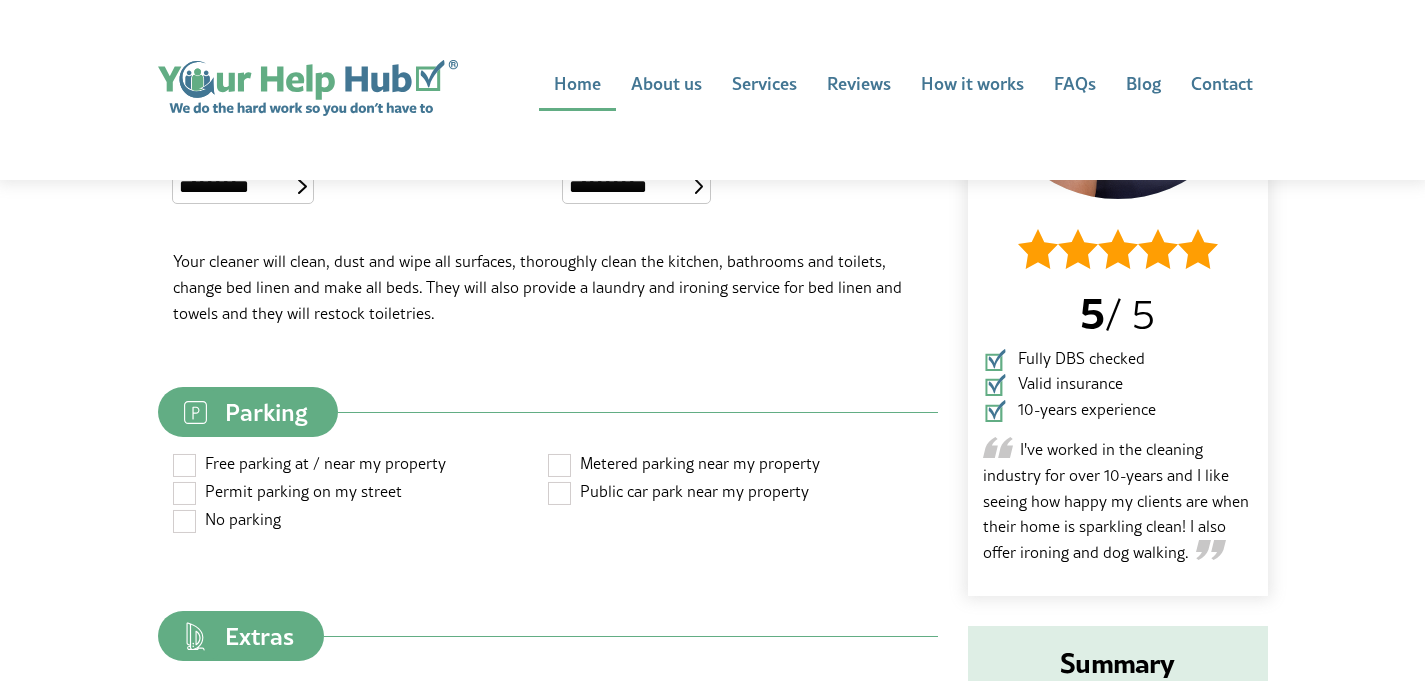 click at bounding box center [185, 464] 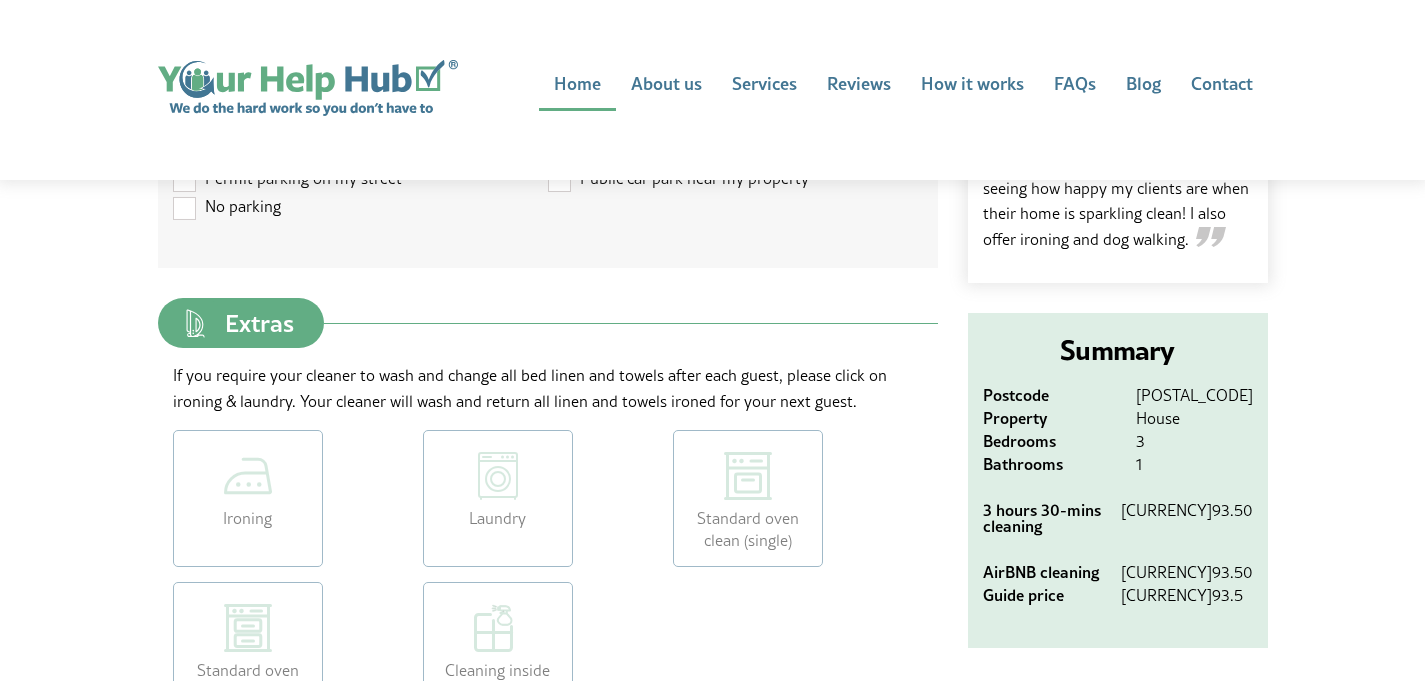 scroll, scrollTop: 753, scrollLeft: 0, axis: vertical 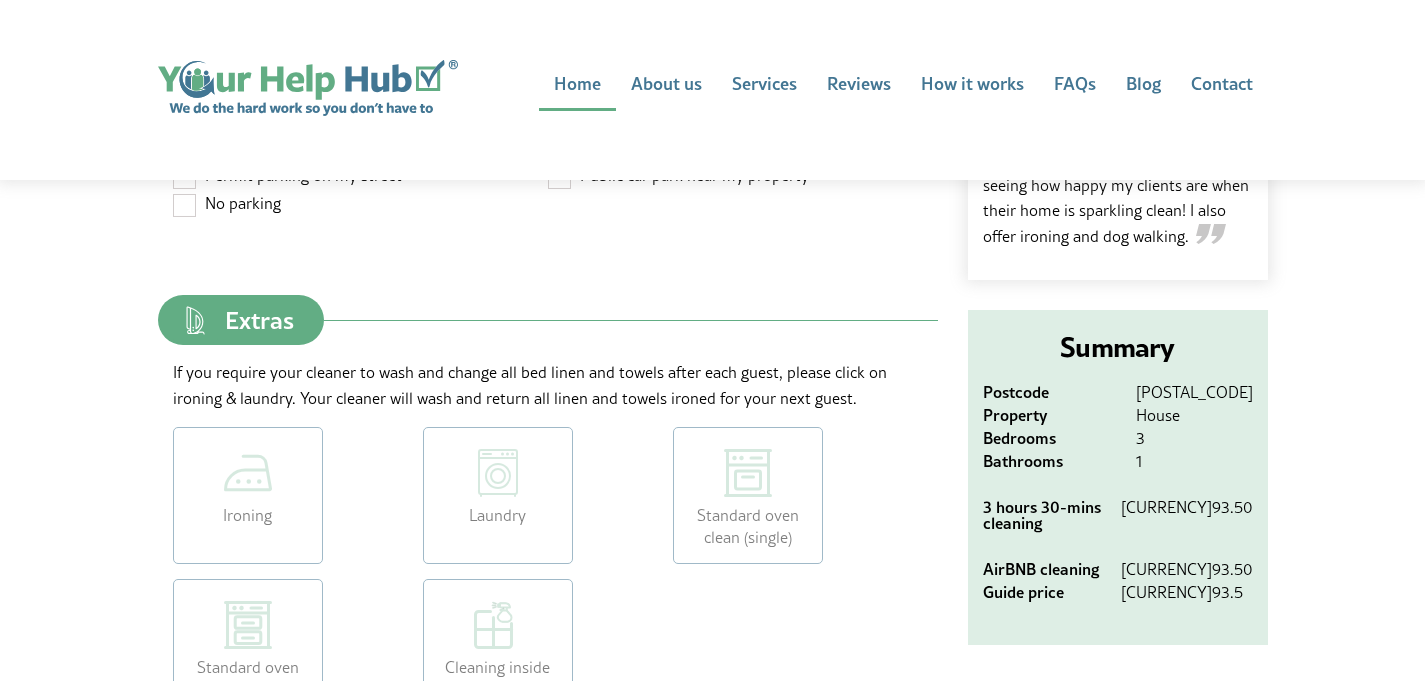 click on "Laundry" at bounding box center [498, 495] 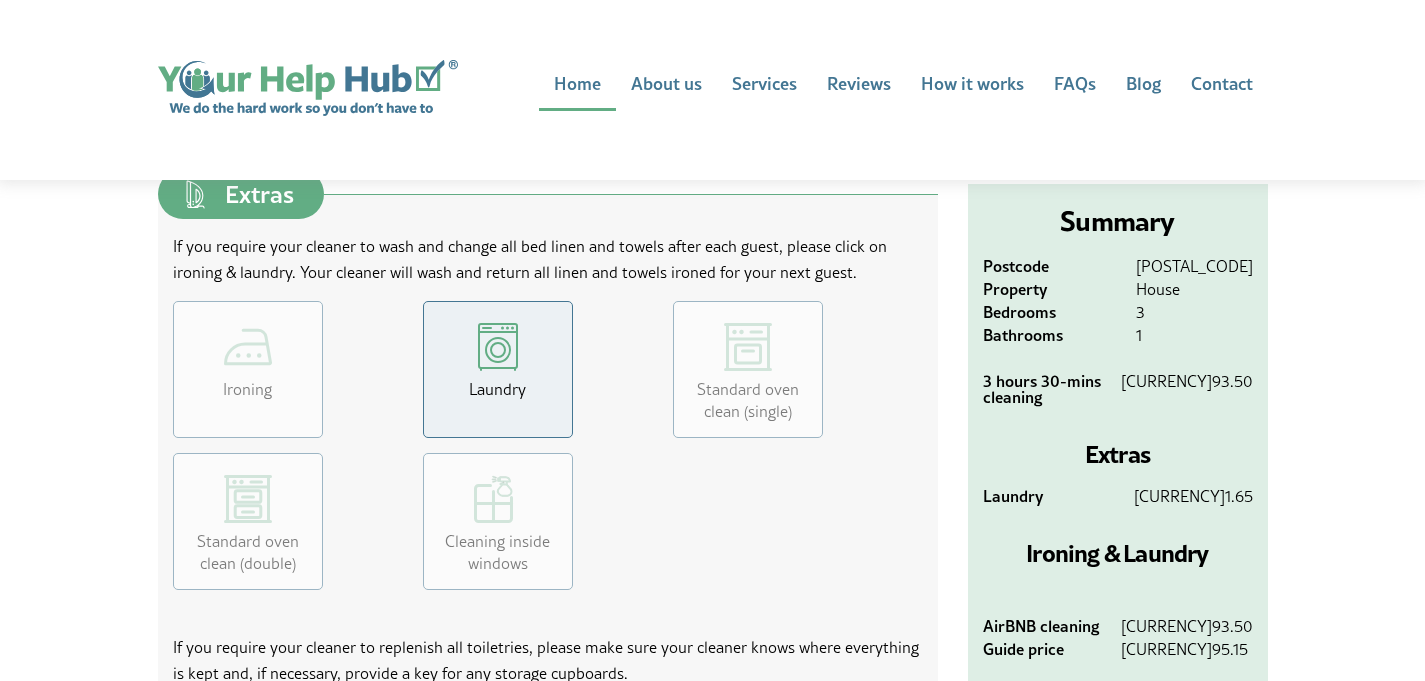 scroll, scrollTop: 881, scrollLeft: 0, axis: vertical 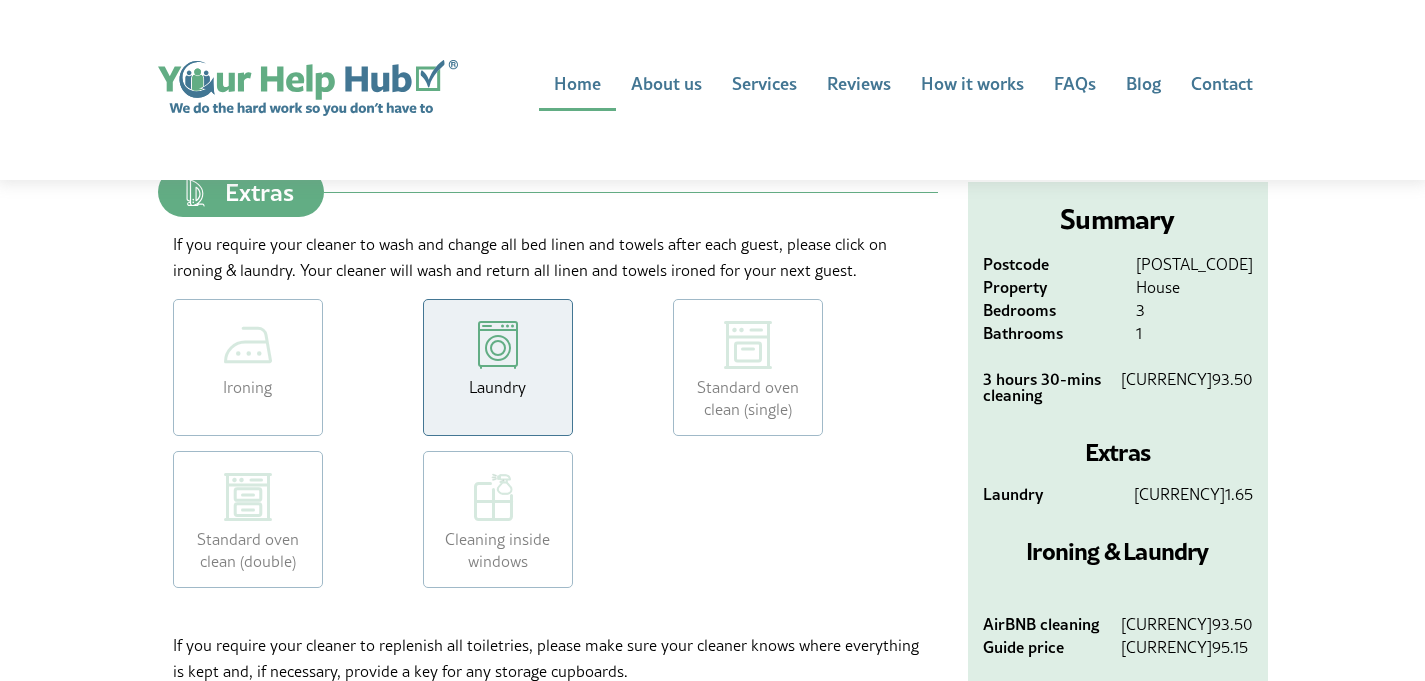click on "Ironing" at bounding box center (248, 367) 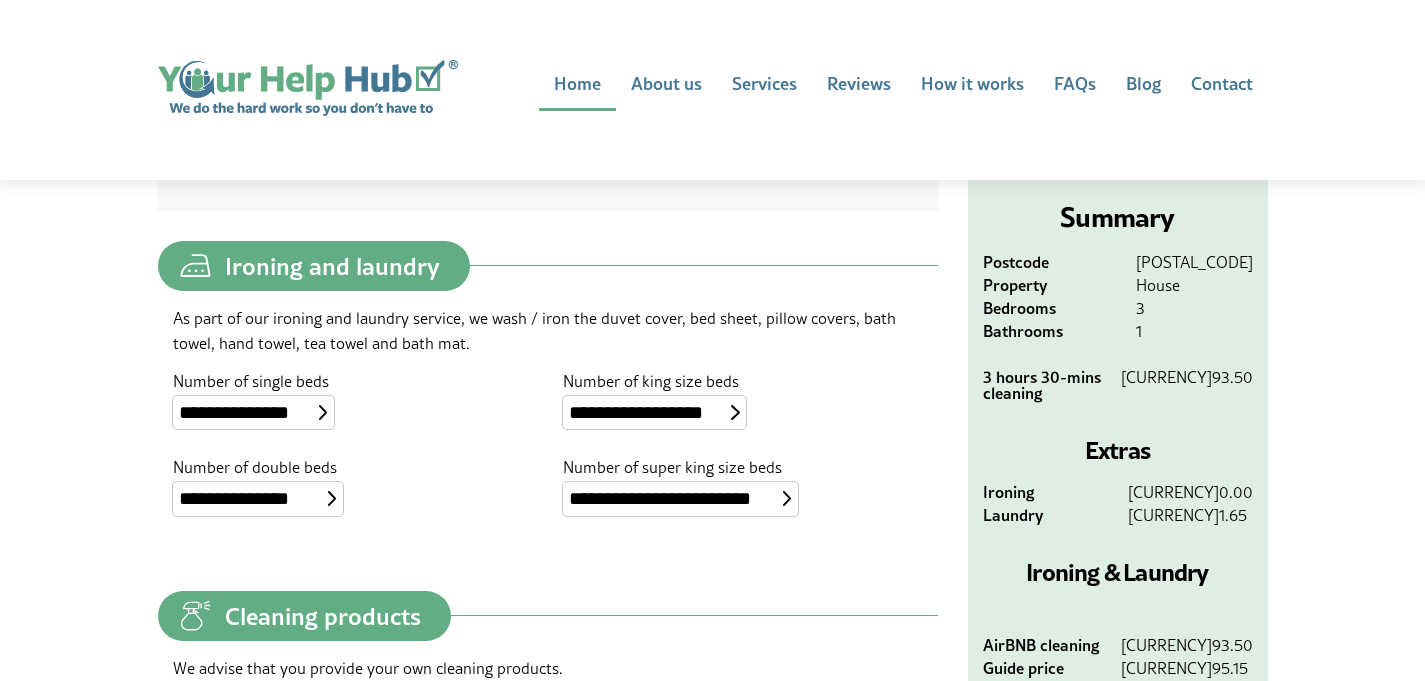 scroll, scrollTop: 1388, scrollLeft: 0, axis: vertical 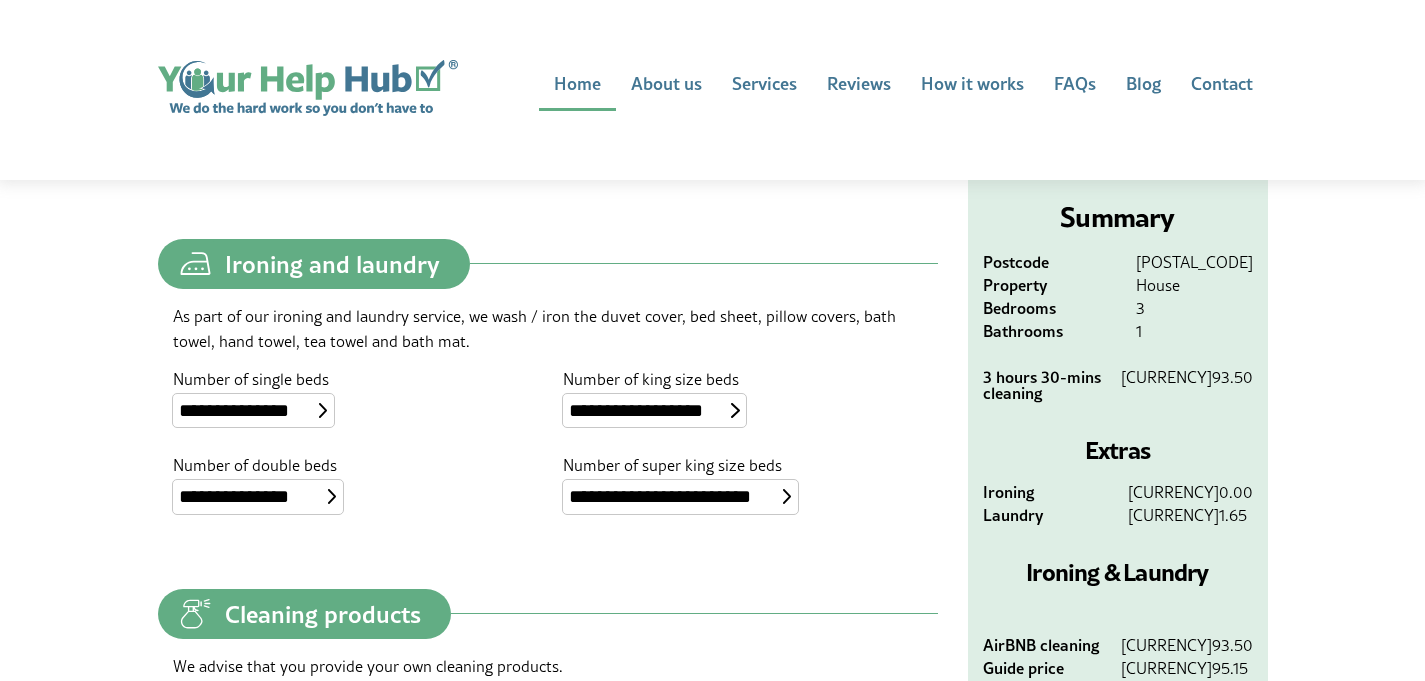 click at bounding box center (323, 410) 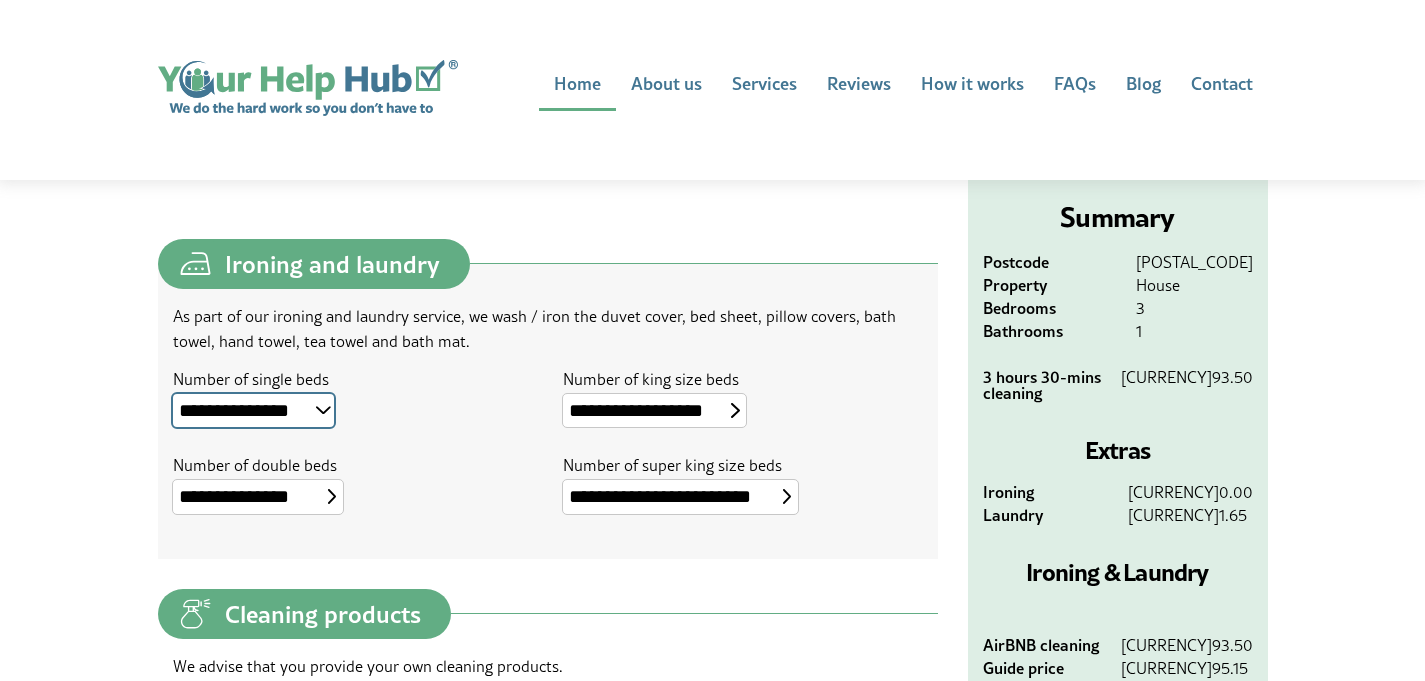 click on "**********" at bounding box center [253, 410] 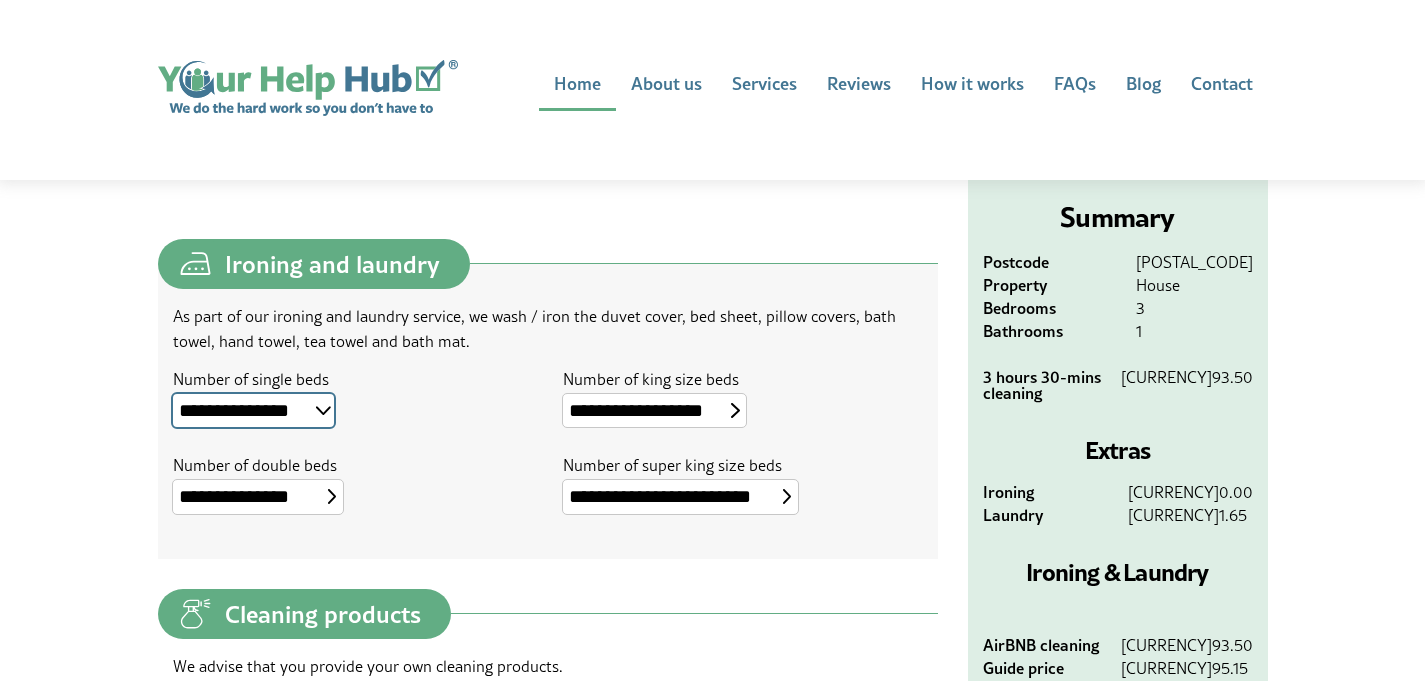 select on "*" 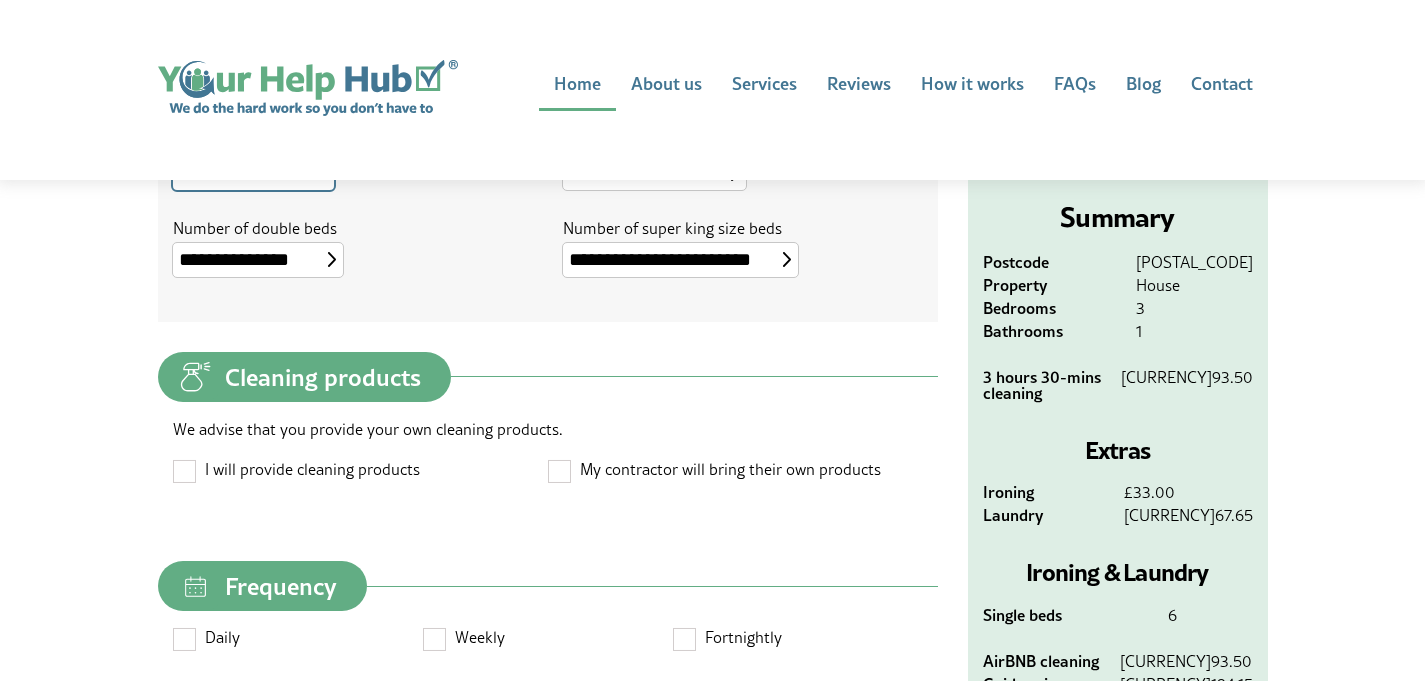 scroll, scrollTop: 1628, scrollLeft: 0, axis: vertical 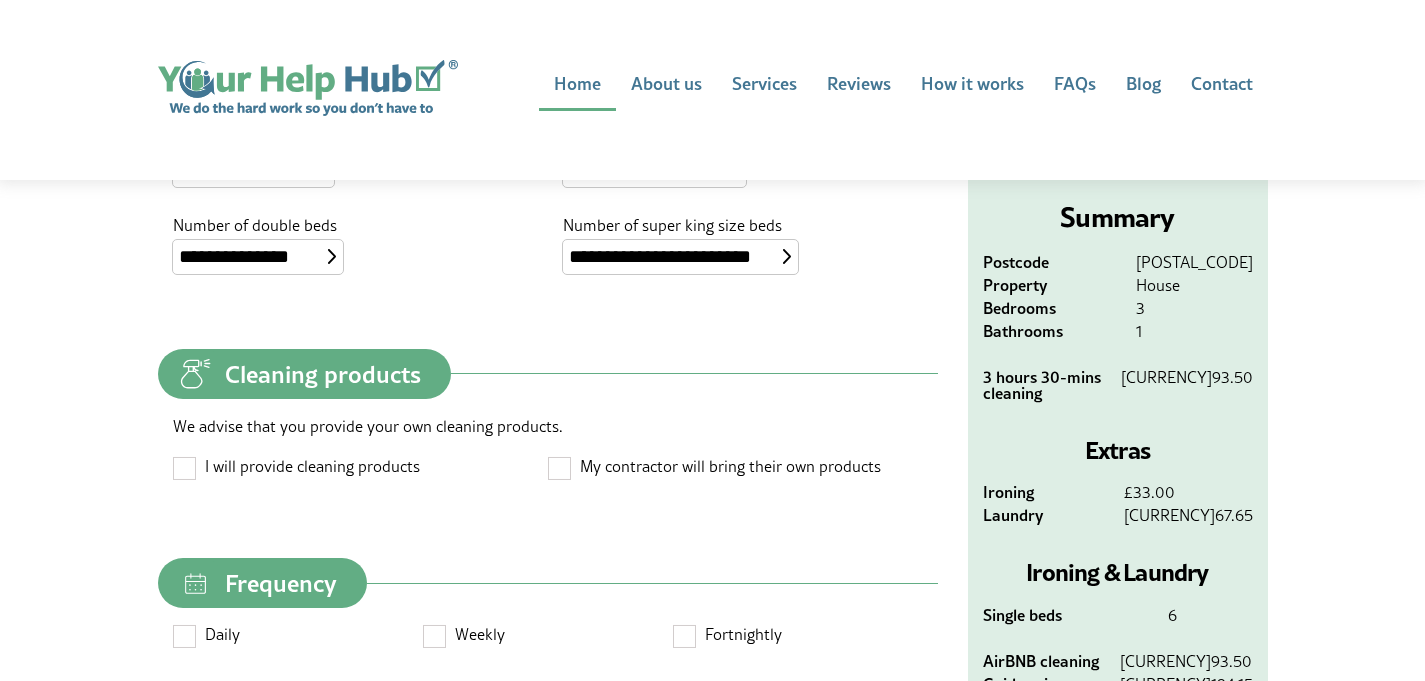 click at bounding box center [560, 467] 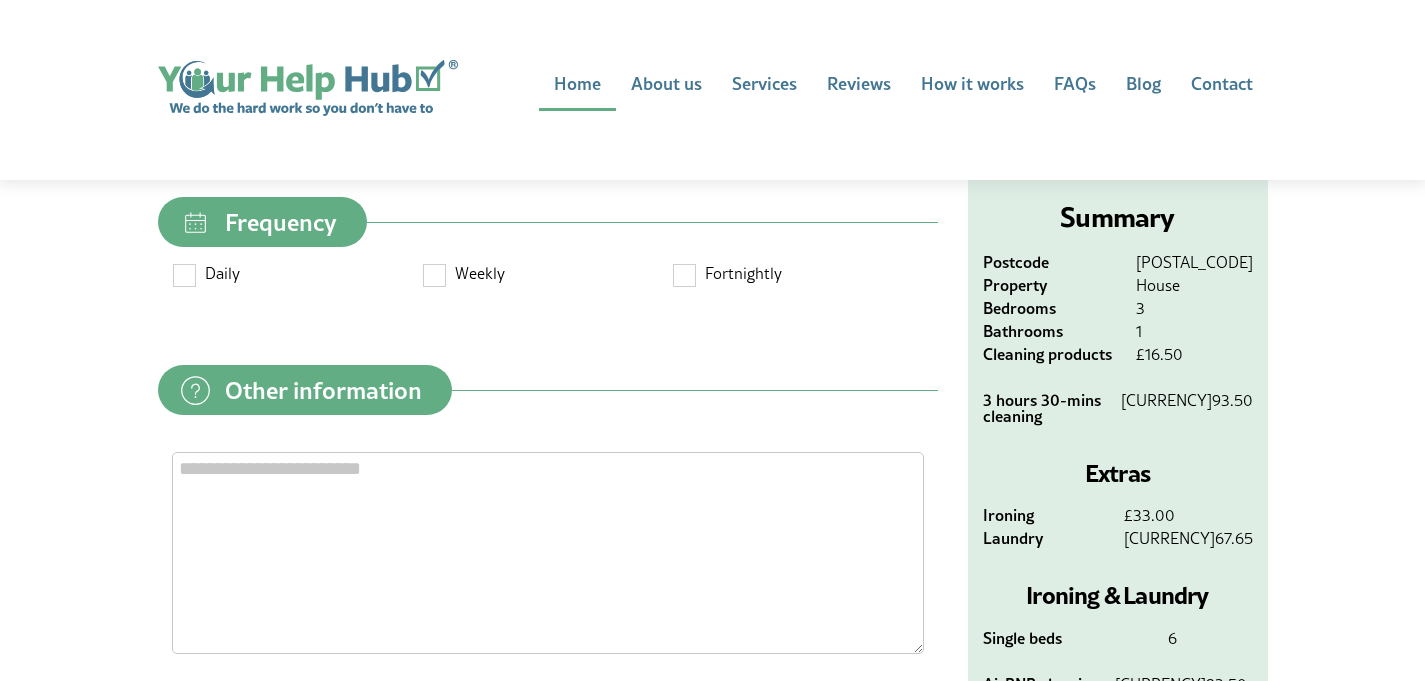 scroll, scrollTop: 1995, scrollLeft: 0, axis: vertical 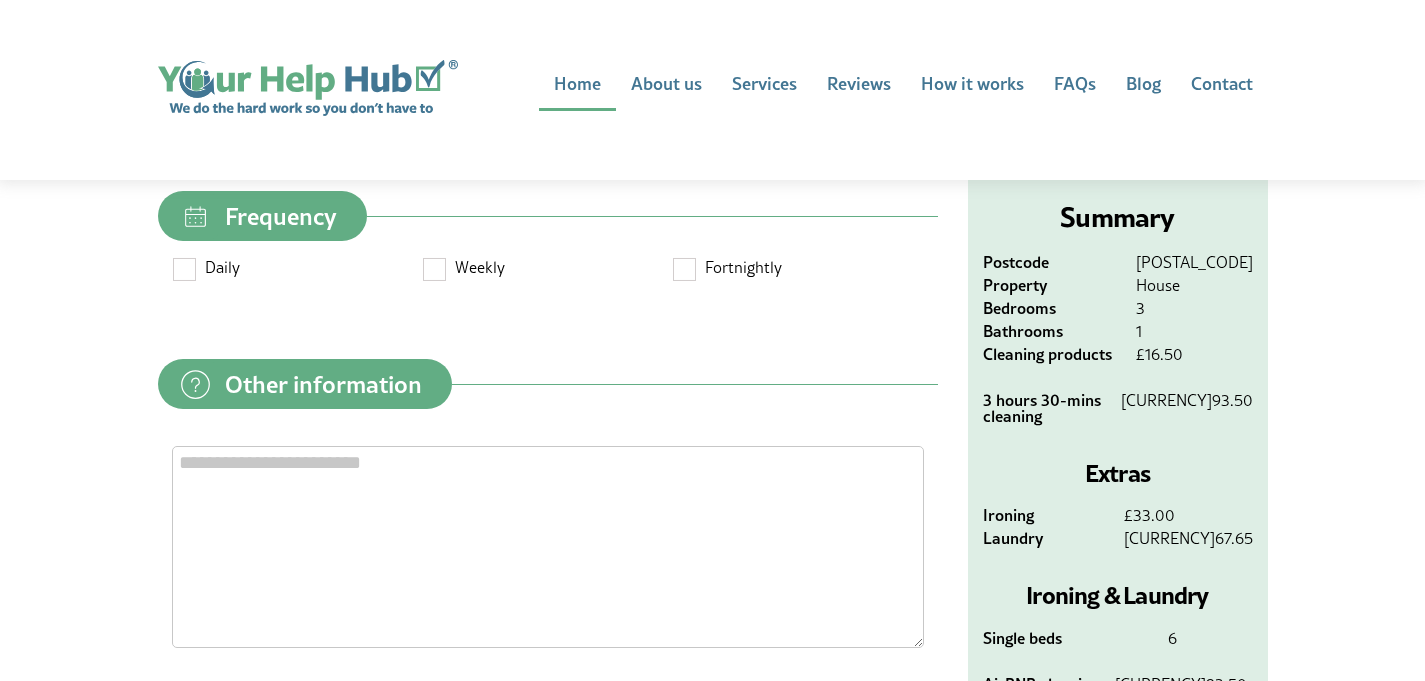 click at bounding box center [185, 268] 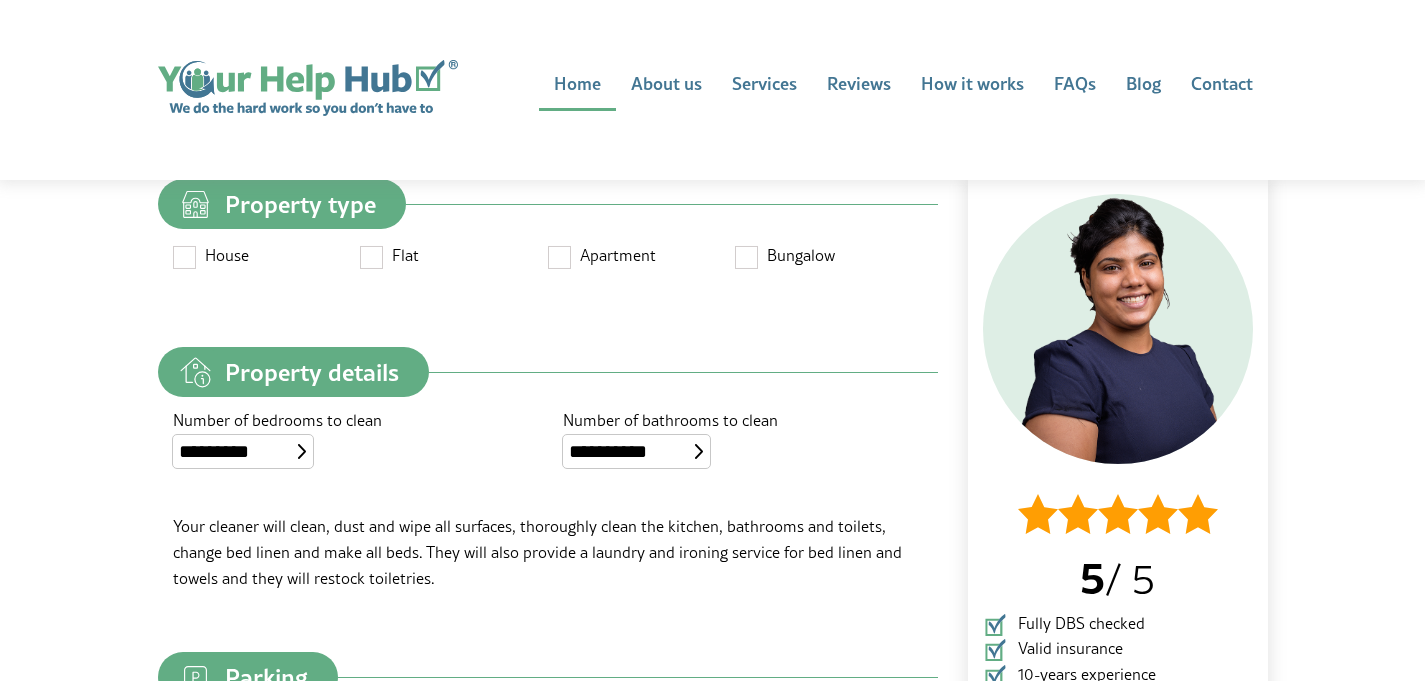 scroll, scrollTop: 0, scrollLeft: 0, axis: both 